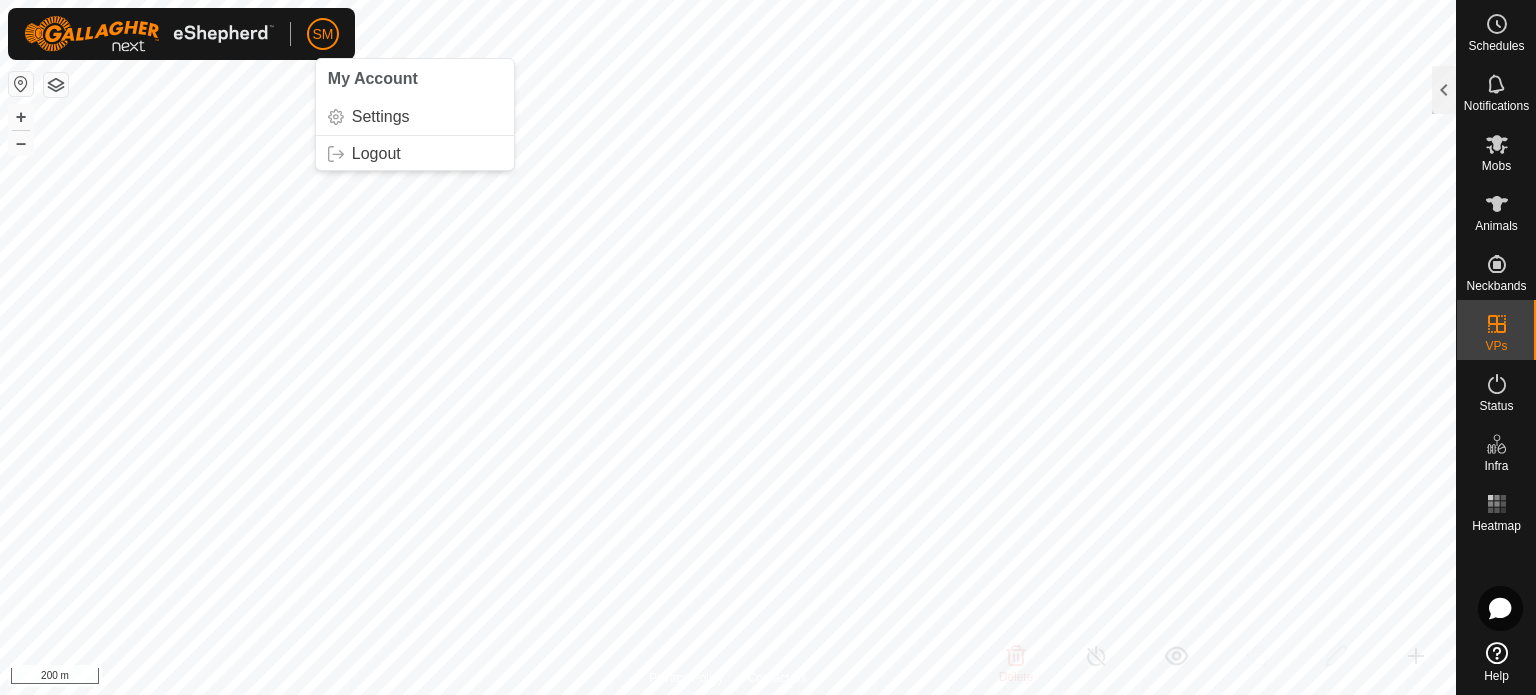 scroll, scrollTop: 0, scrollLeft: 0, axis: both 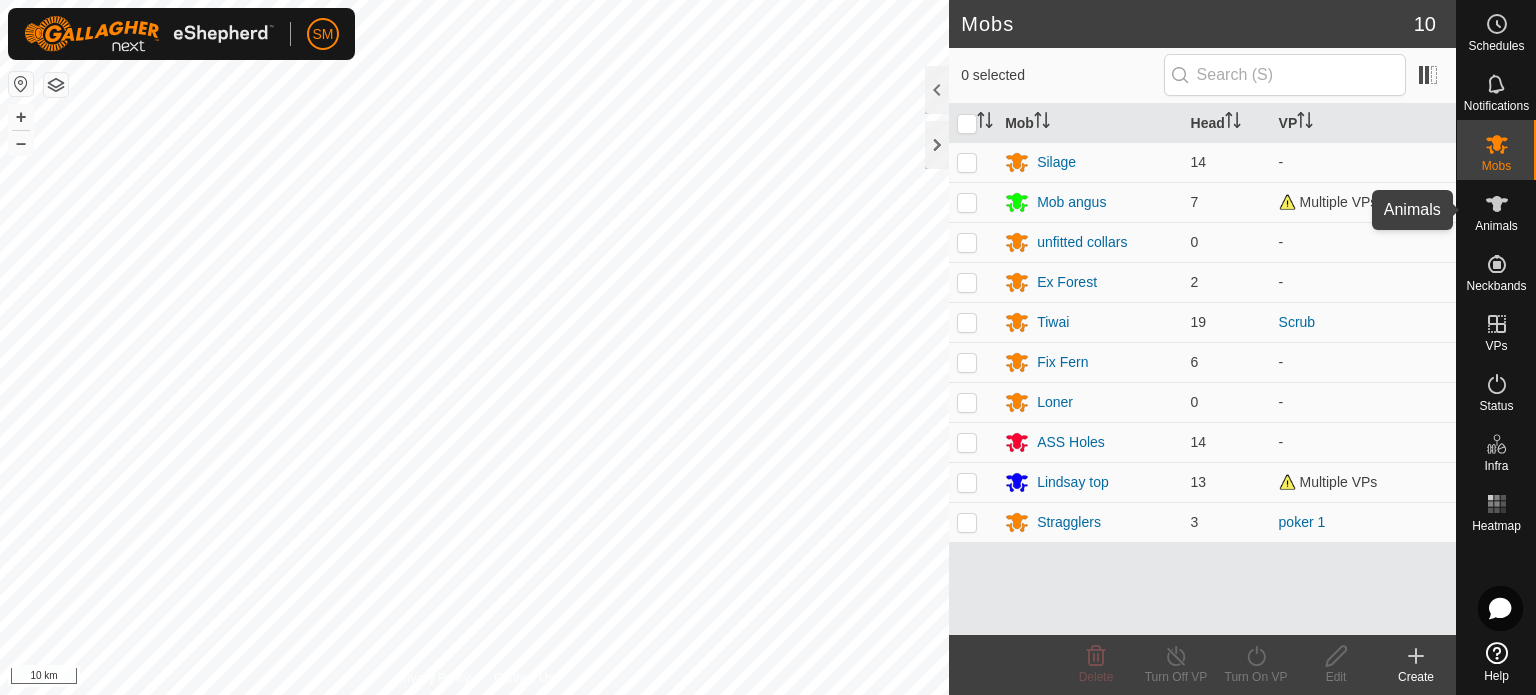 click 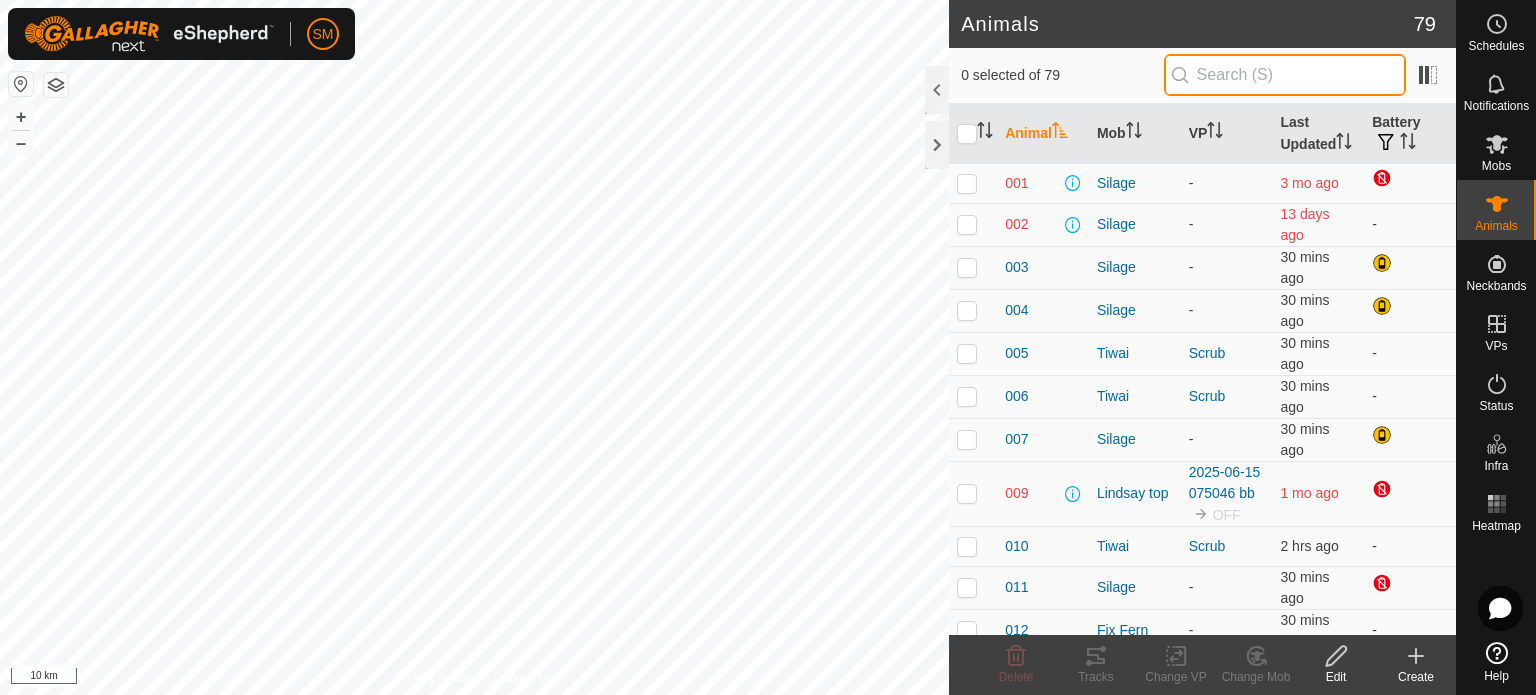 drag, startPoint x: 1268, startPoint y: 81, endPoint x: 1228, endPoint y: 75, distance: 40.4475 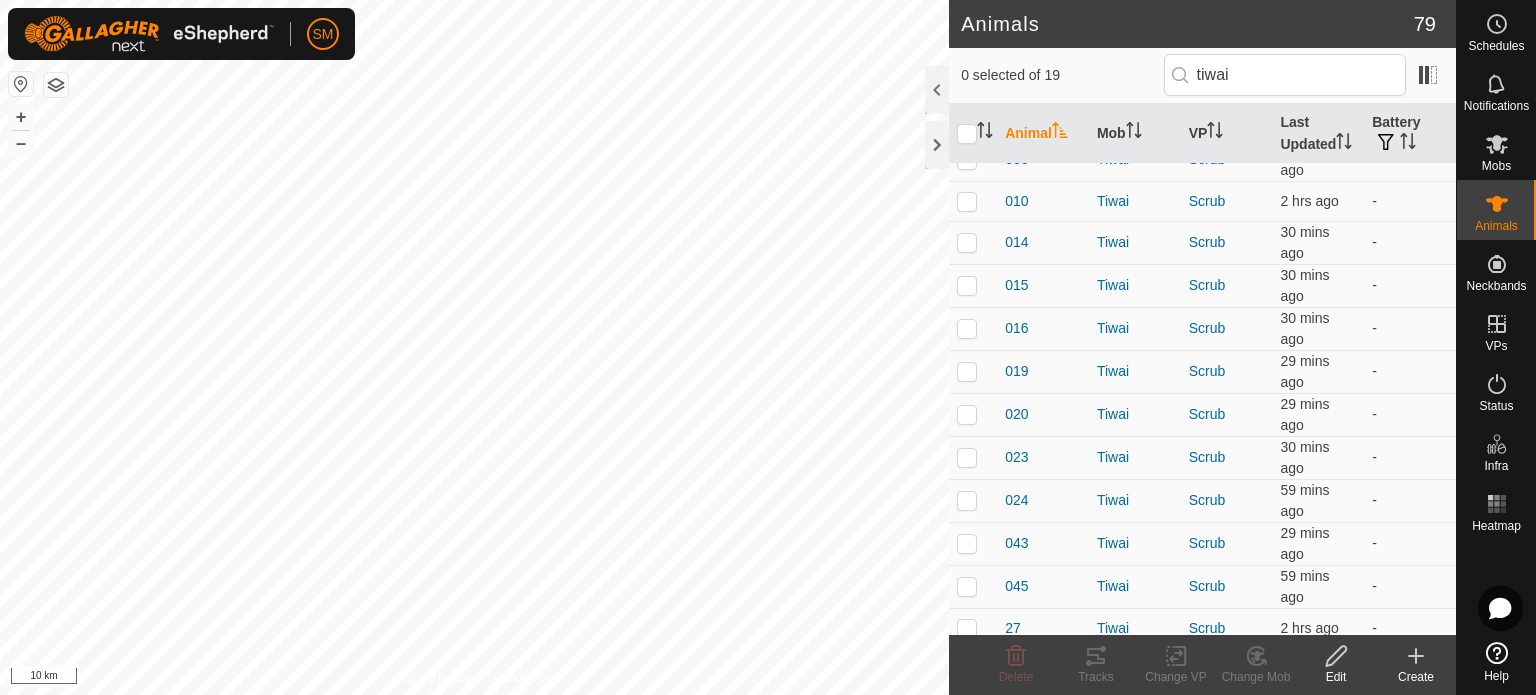 scroll, scrollTop: 0, scrollLeft: 0, axis: both 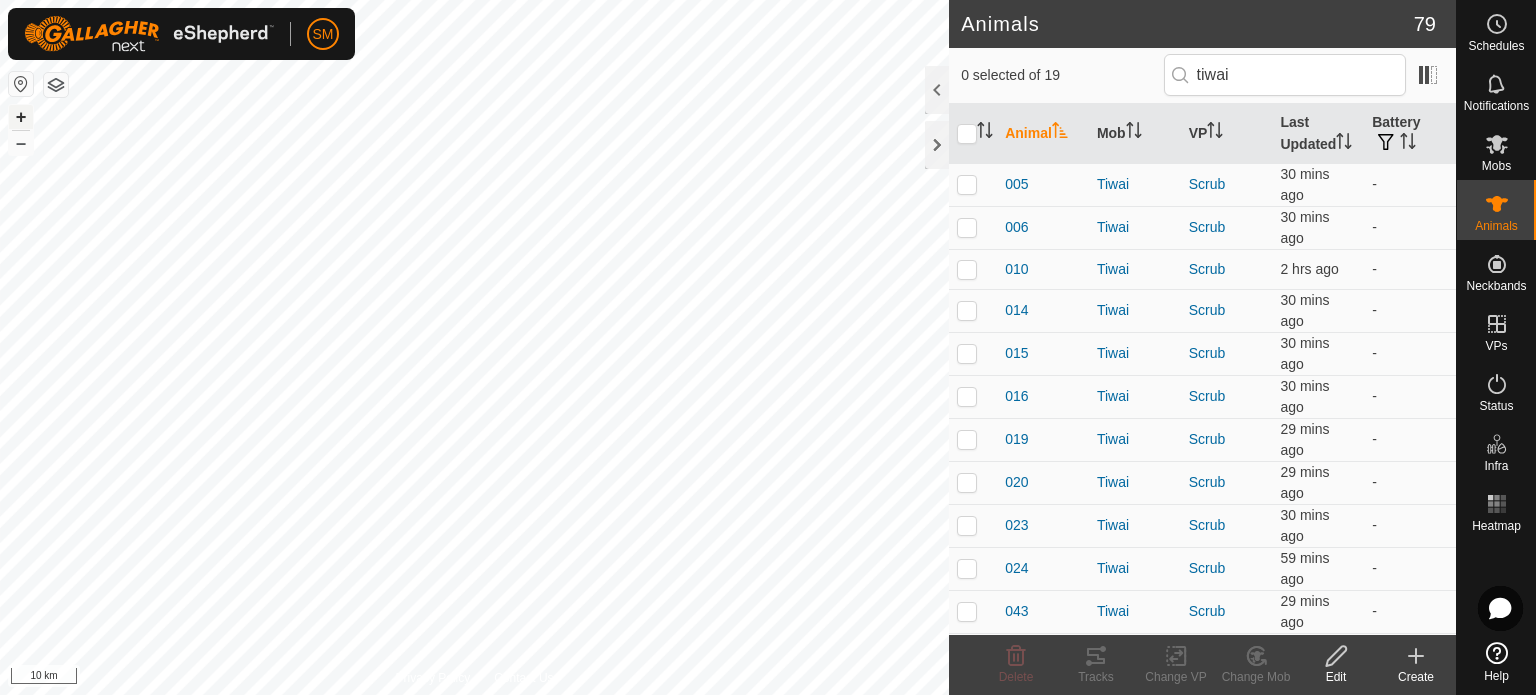 click on "+" at bounding box center (21, 117) 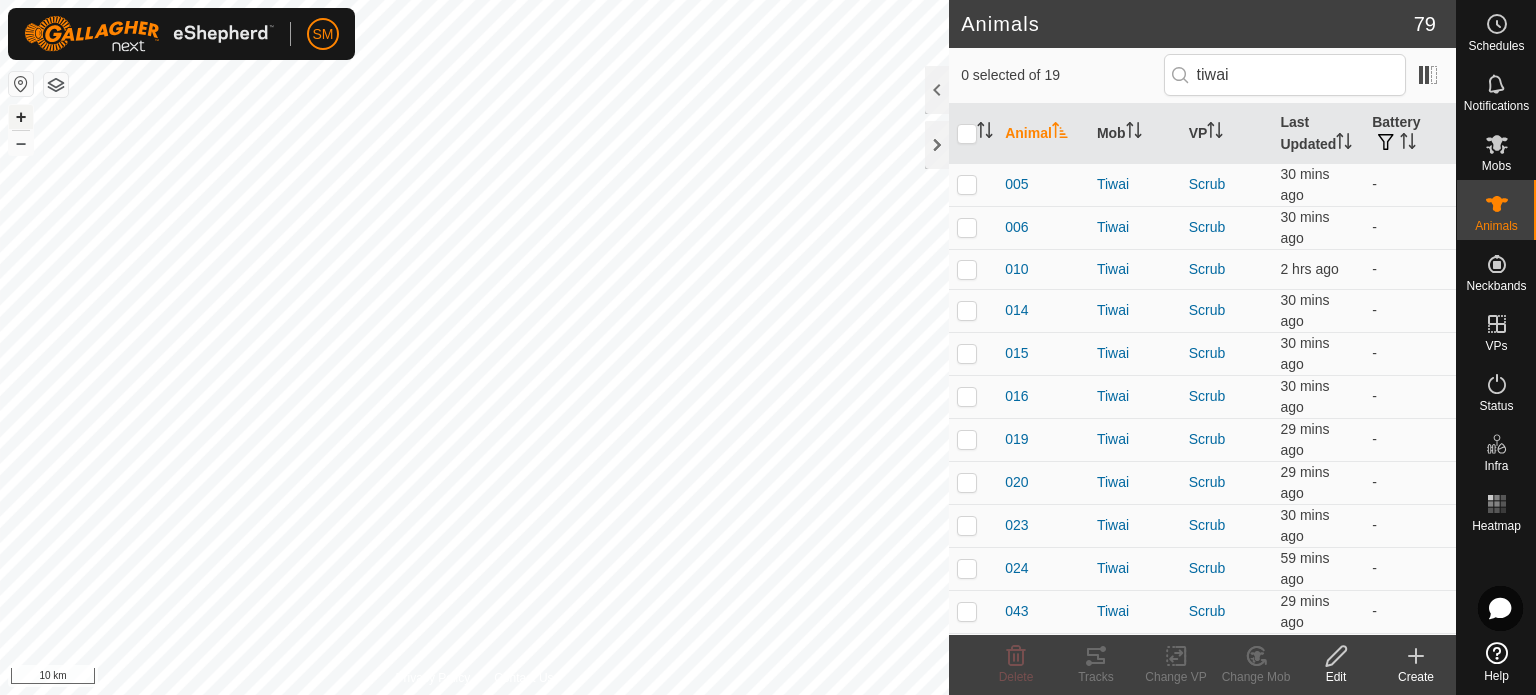 click on "+" at bounding box center (21, 117) 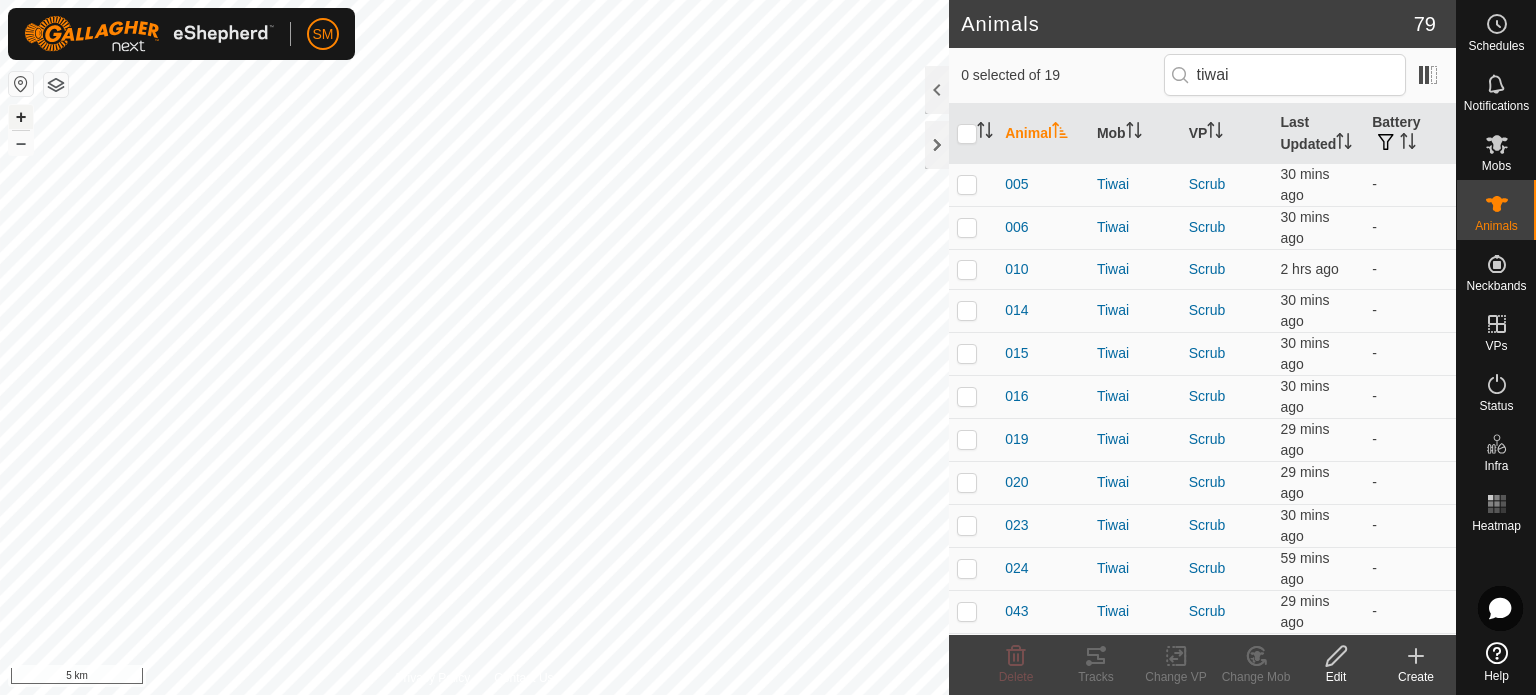 click on "+" at bounding box center (21, 117) 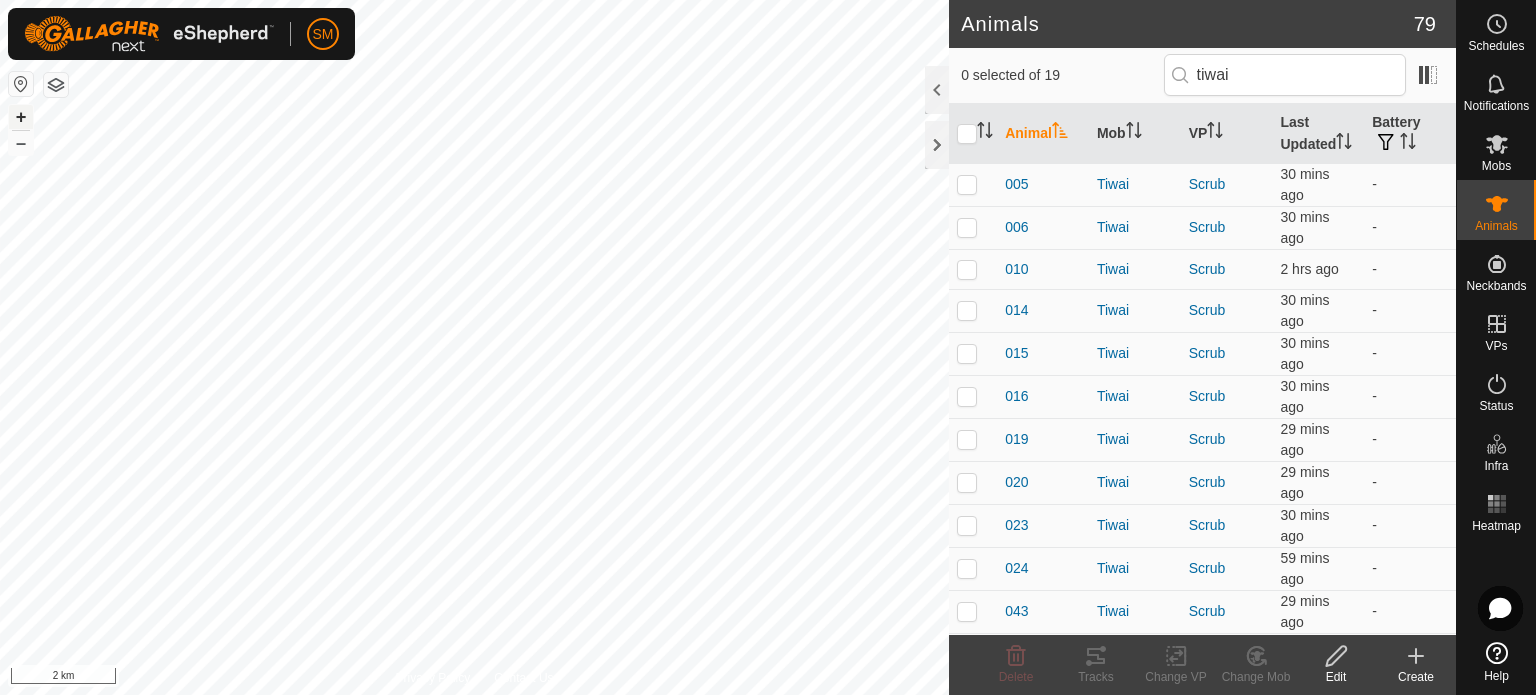 click on "+" at bounding box center (21, 117) 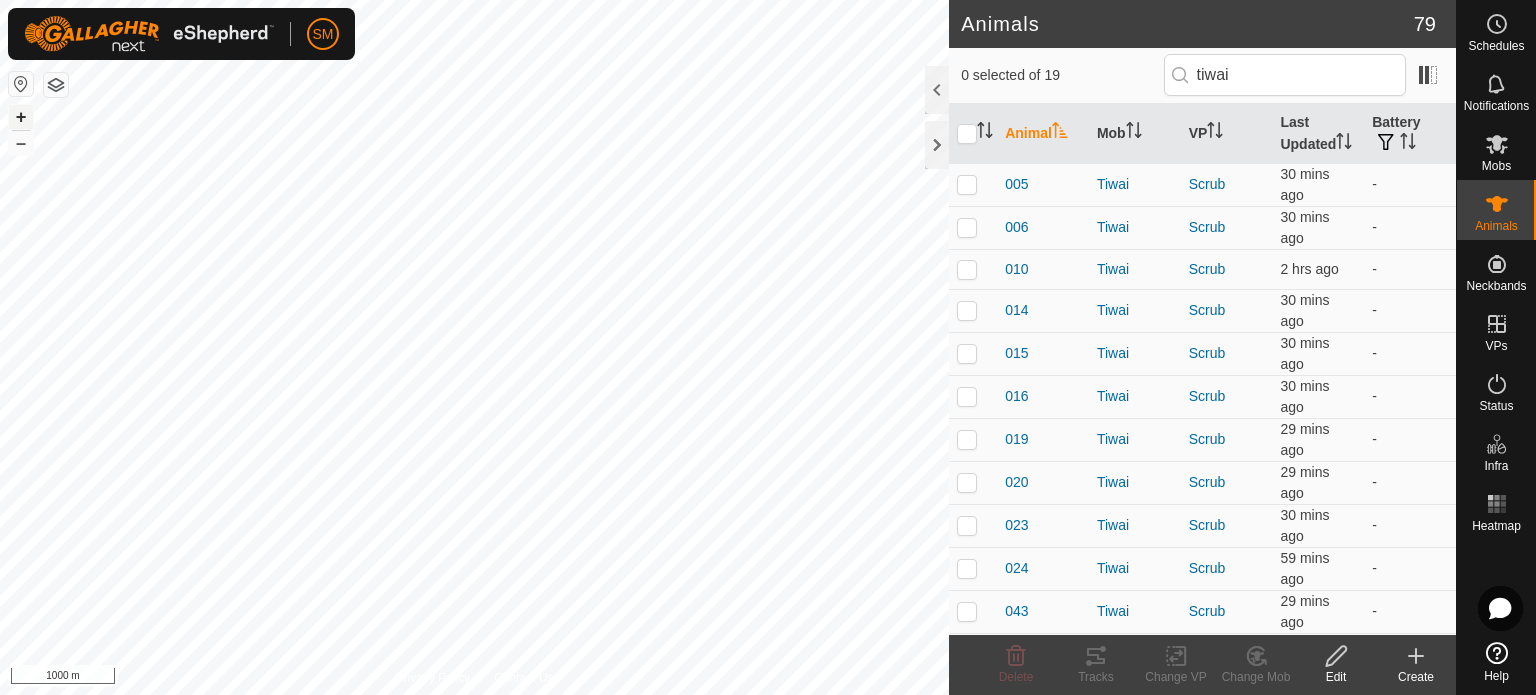 click on "+" at bounding box center (21, 117) 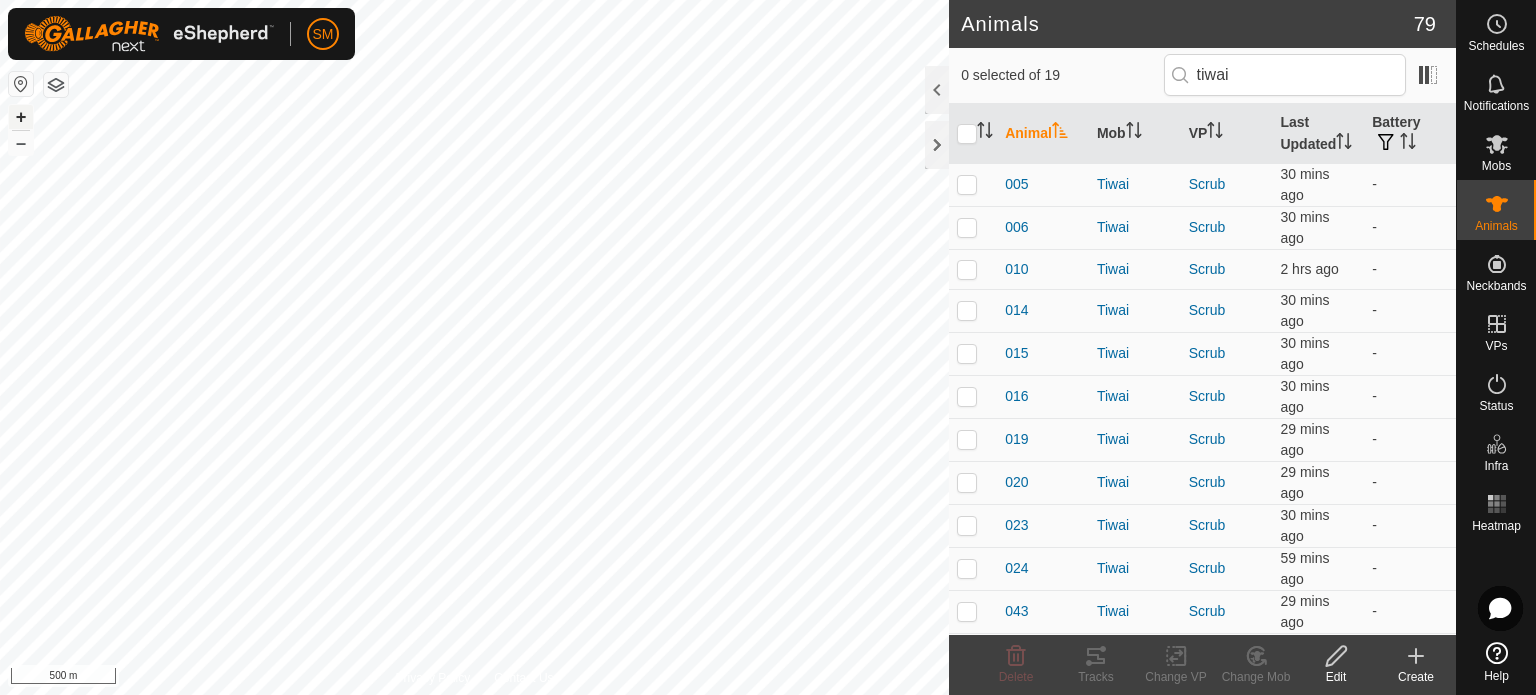 click on "+" at bounding box center (21, 117) 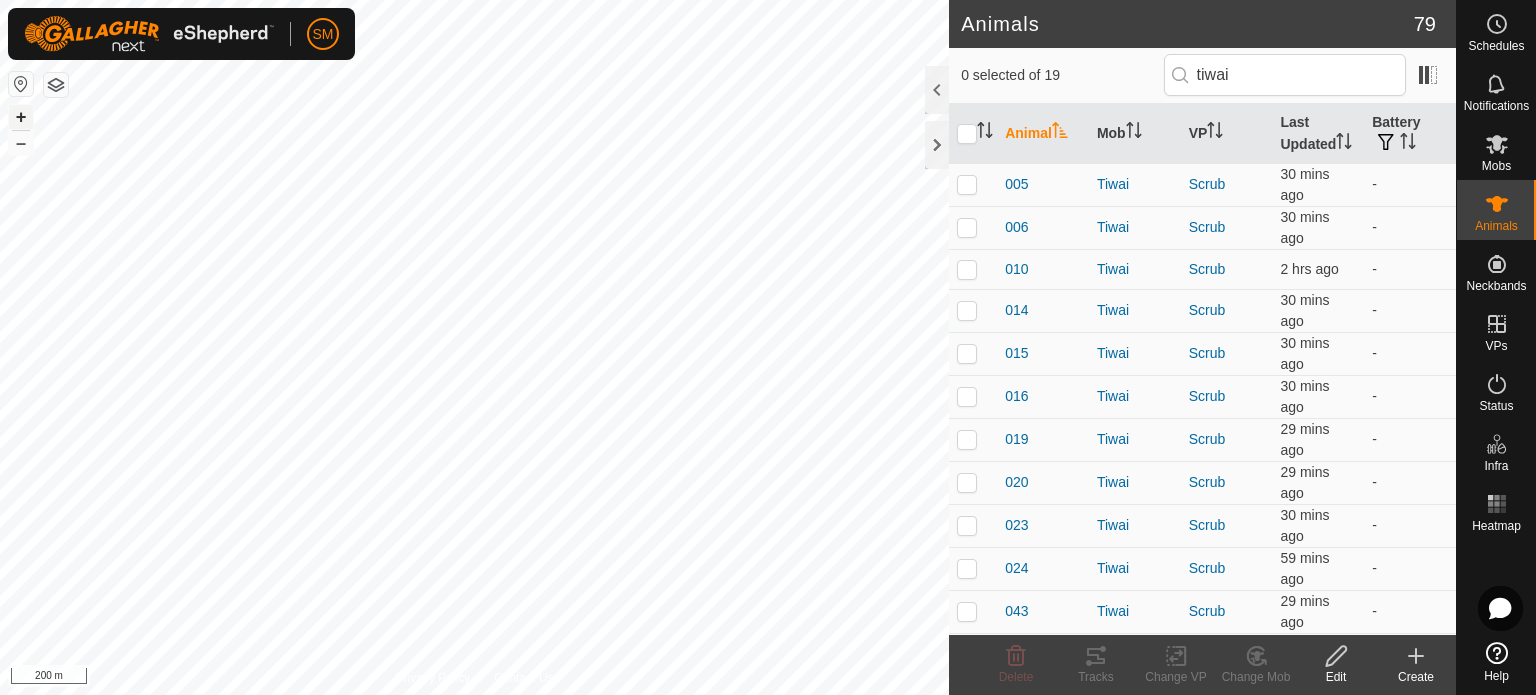 click on "+" at bounding box center (21, 117) 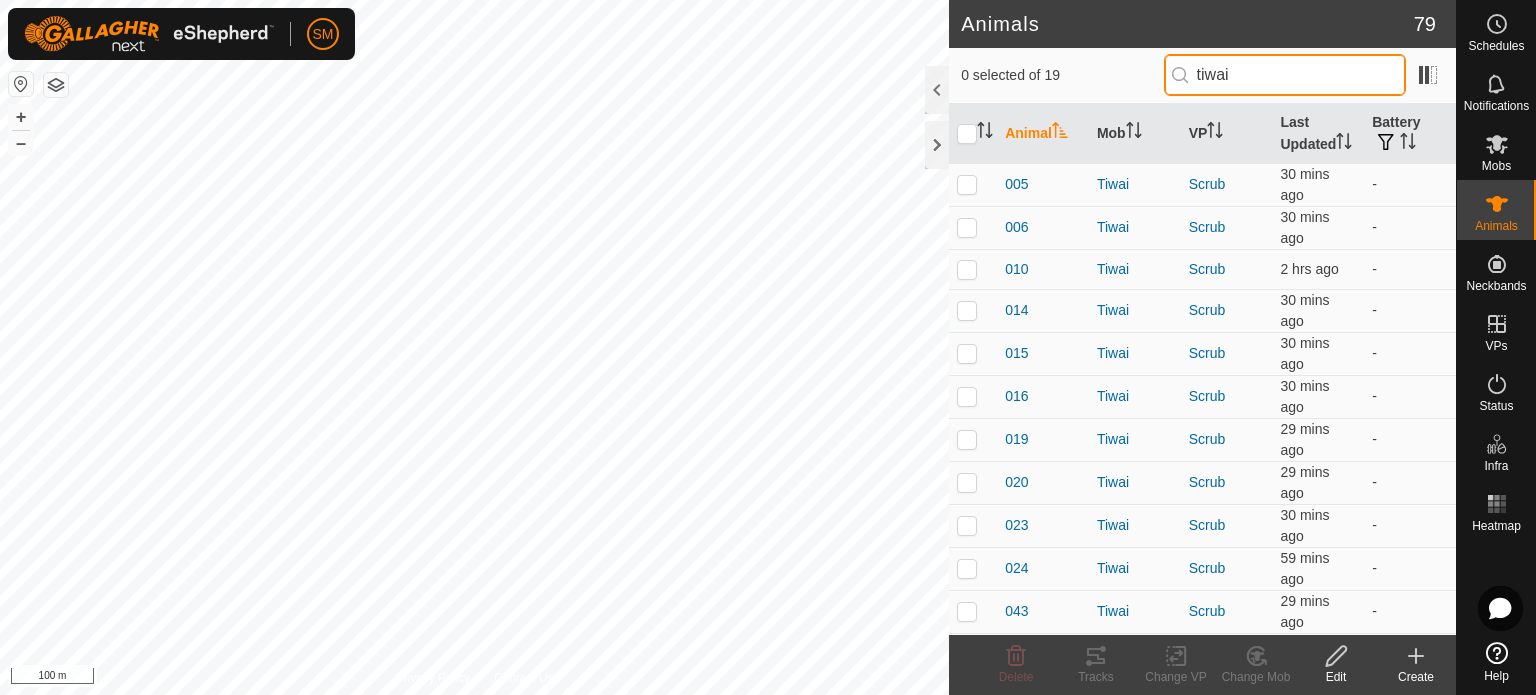 drag, startPoint x: 1249, startPoint y: 70, endPoint x: 1238, endPoint y: 76, distance: 12.529964 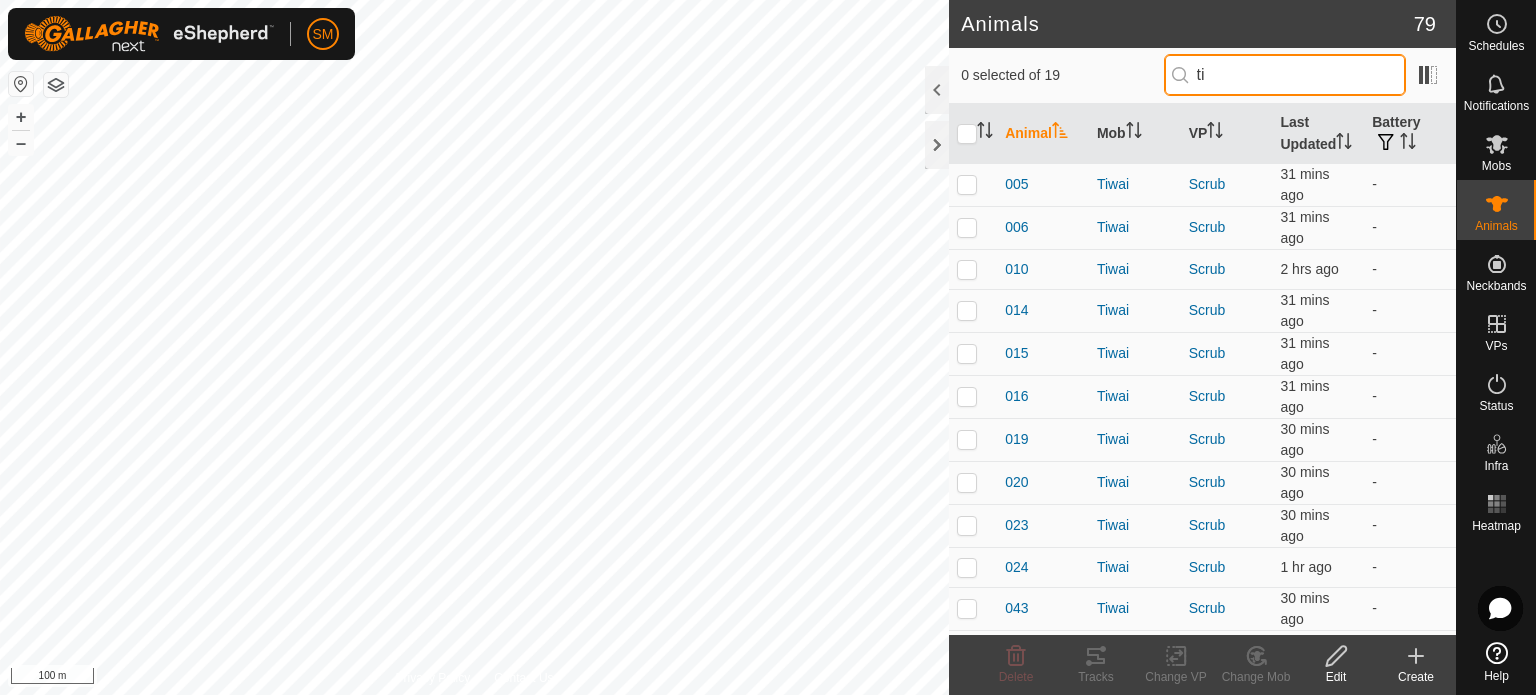 type on "t" 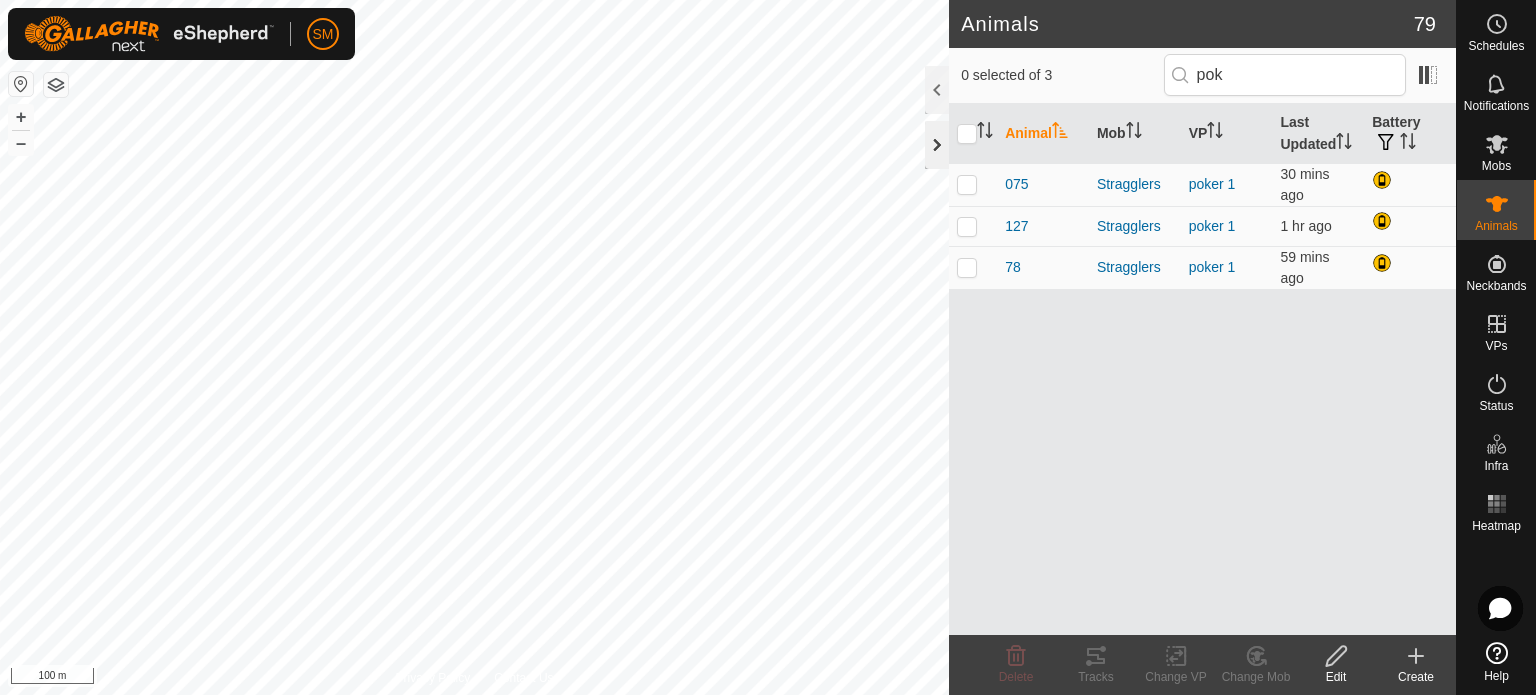 click 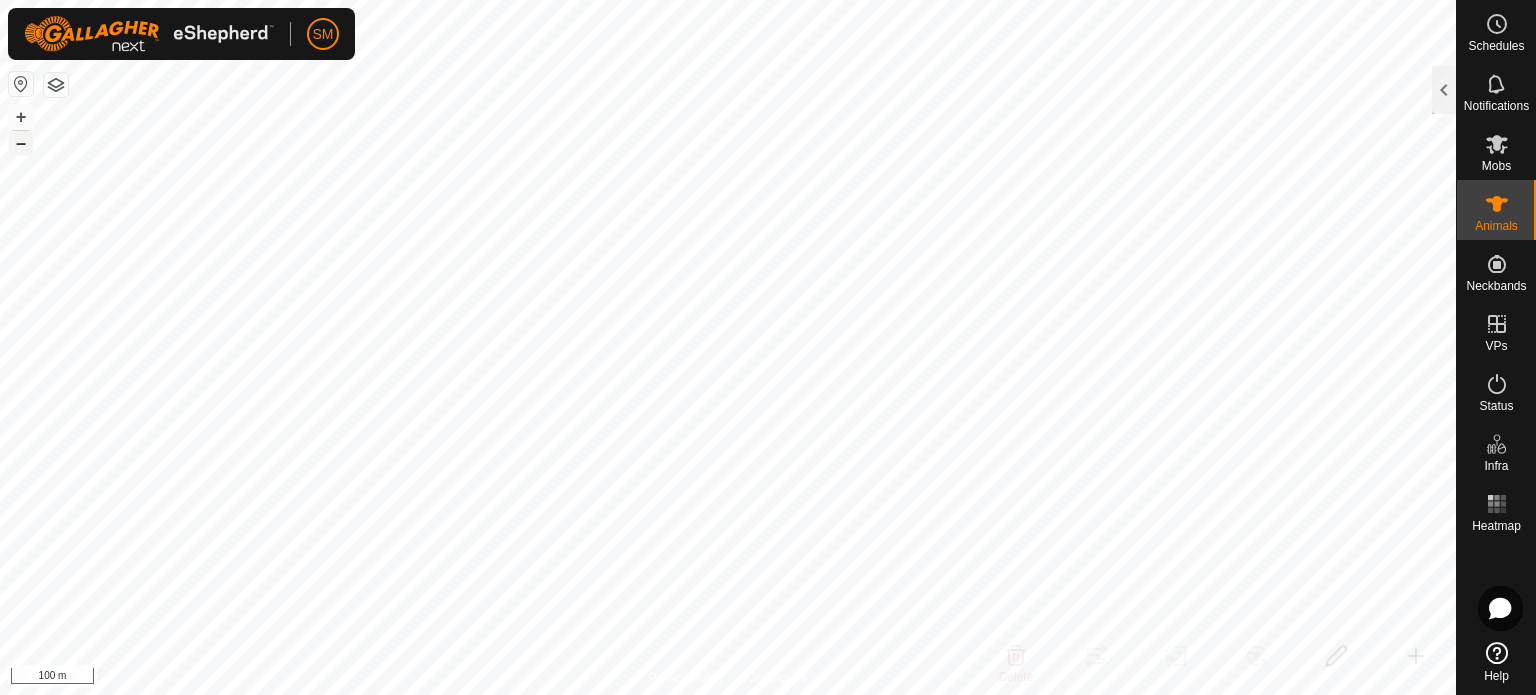 click on "–" at bounding box center [21, 143] 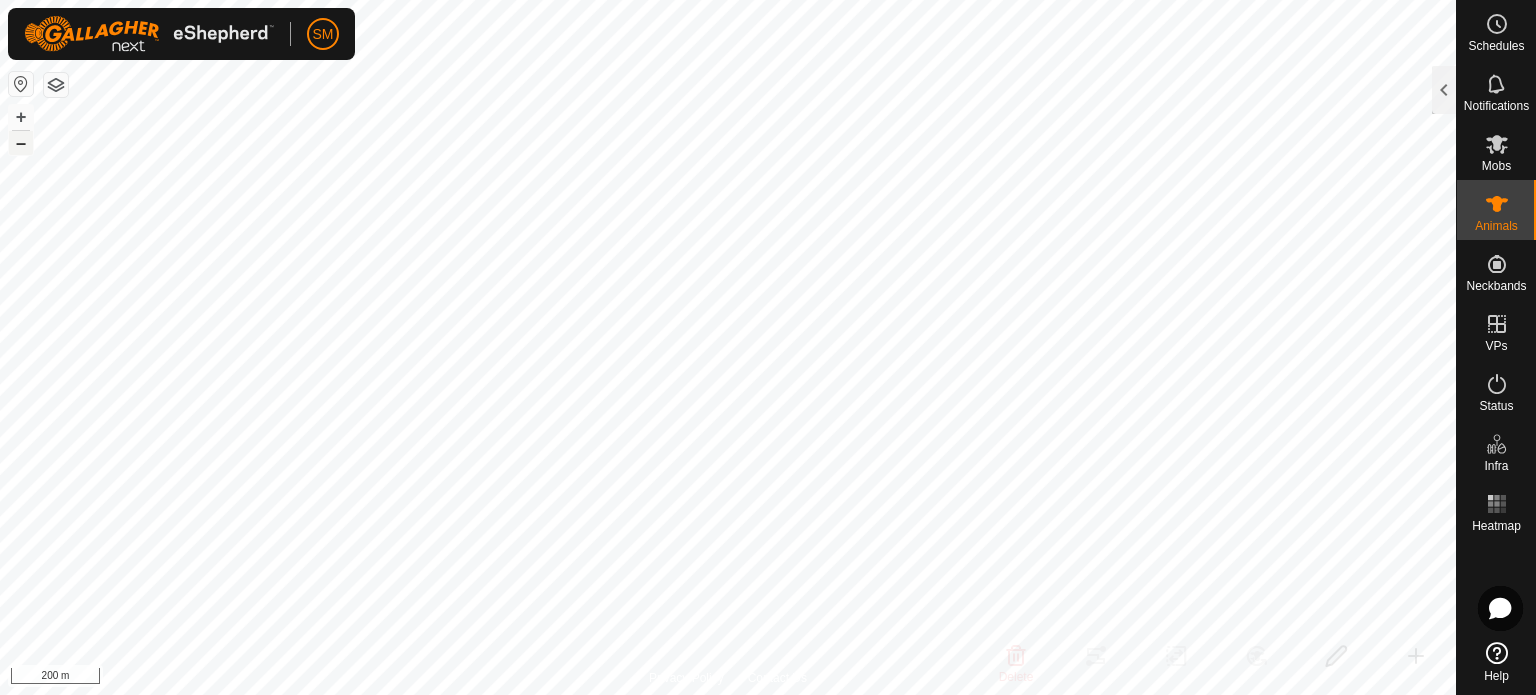 click on "–" at bounding box center (21, 143) 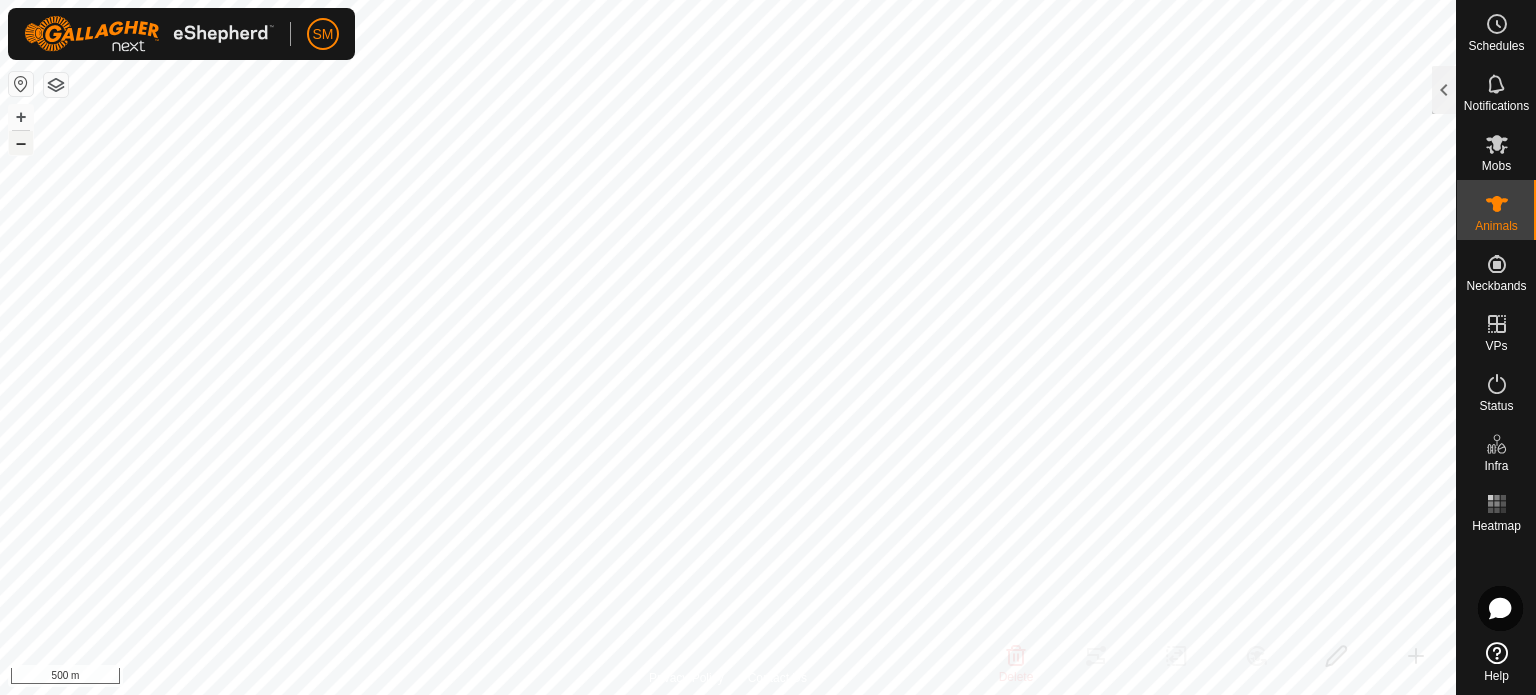 click on "–" at bounding box center [21, 143] 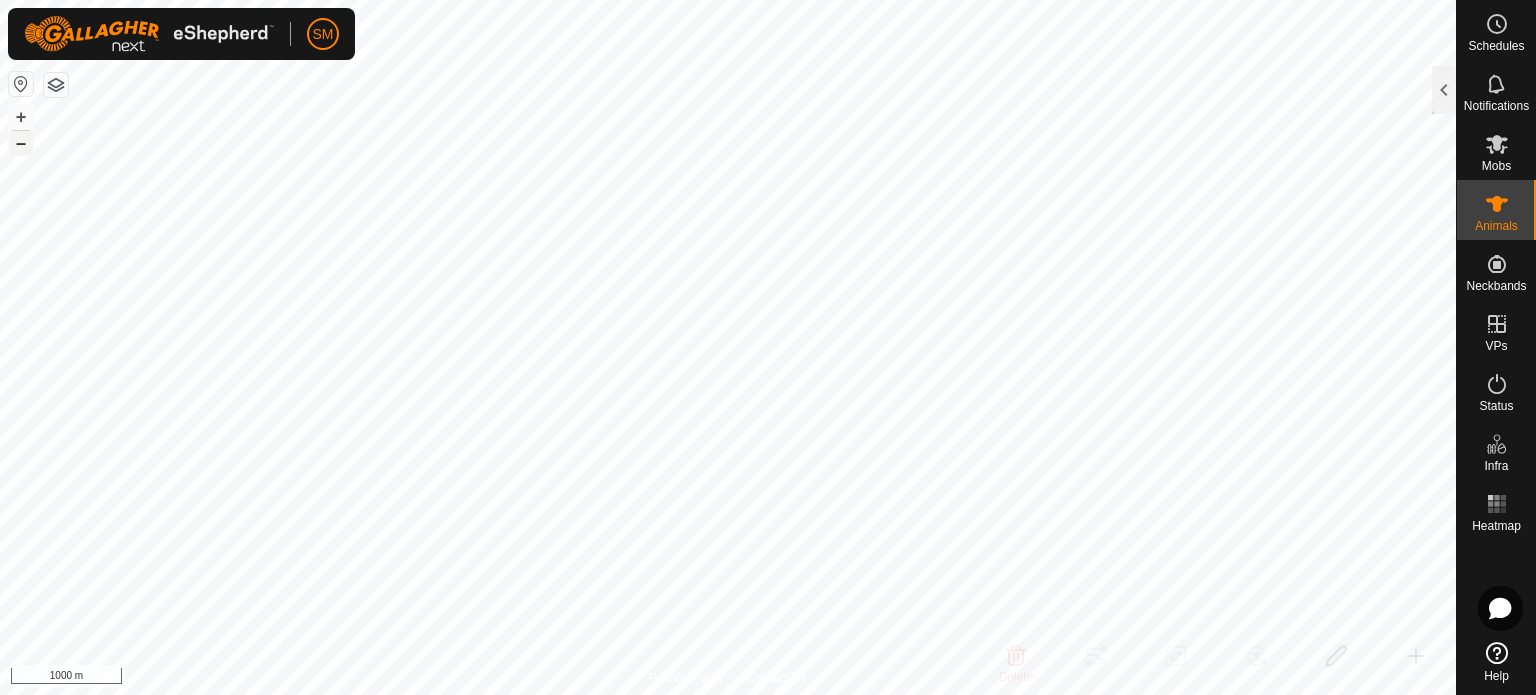 click on "–" at bounding box center [21, 143] 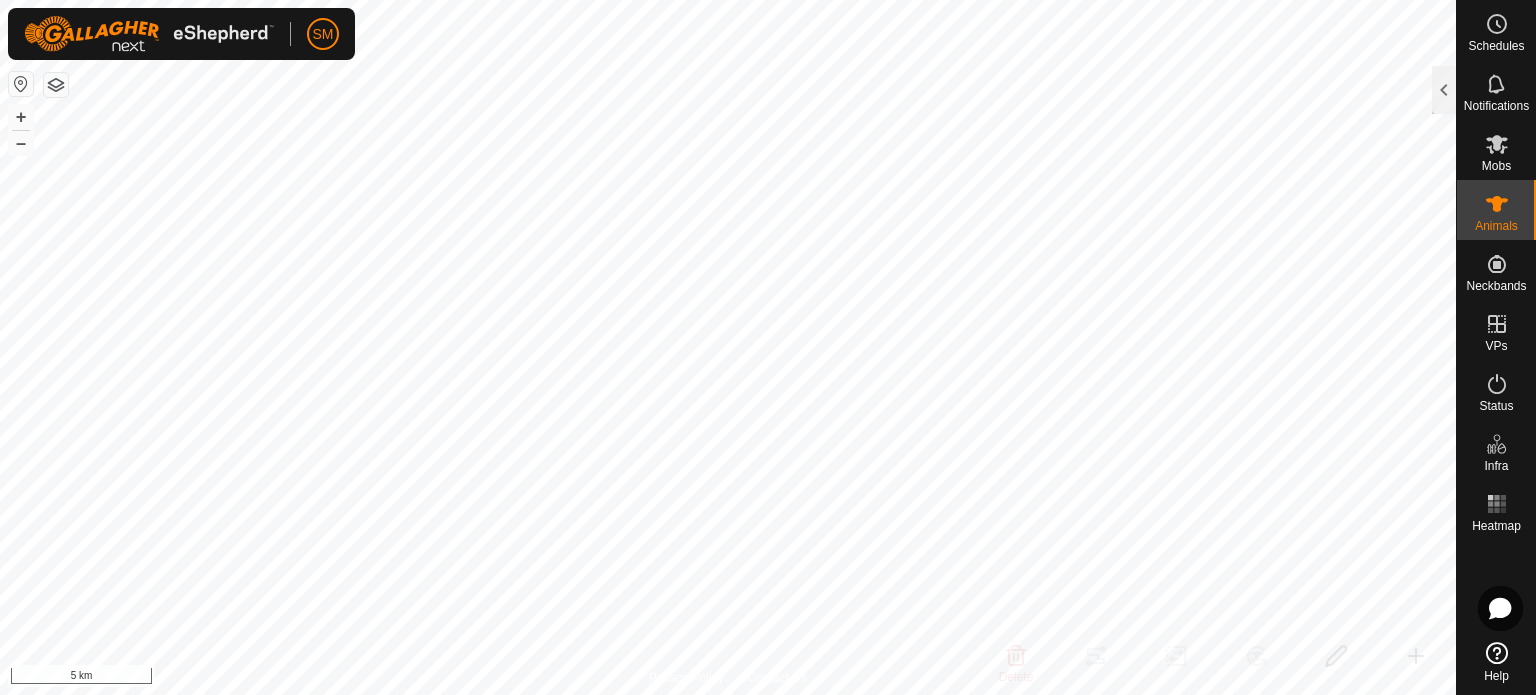 click on "SM Schedules Notifications Mobs Animals Neckbands VPs Status Infra Heatmap Help Animals 79  0 selected of 3  pok  Animal   Mob   VP   Last Updated   Battery   075   Stragglers  poker 1  30 mins ago  127   Stragglers  poker 1  1 hr ago  78   Stragglers  poker 1  59 mins ago Delete  Tracks   Change VP   Change Mob   Edit   Create  Privacy Policy Contact Us + – ⇧ i 5 km" at bounding box center [768, 347] 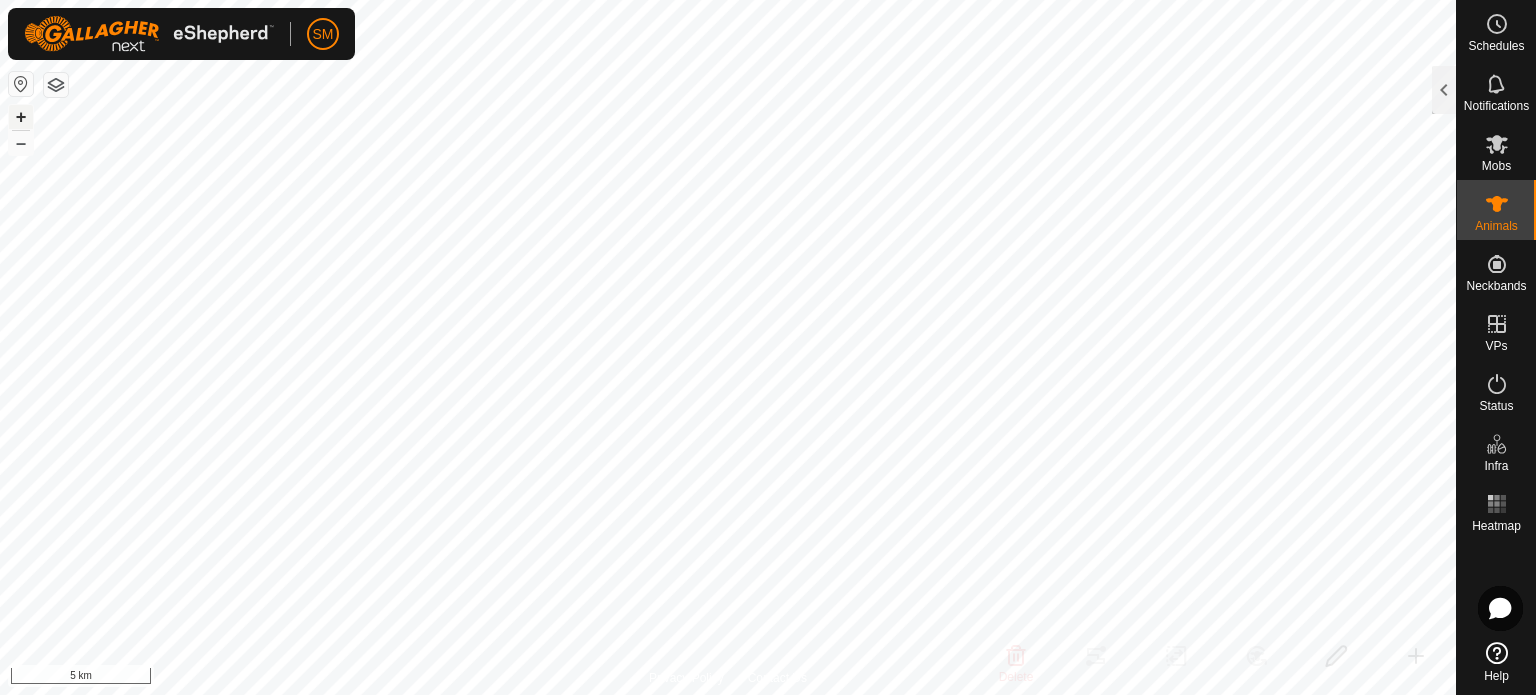 click on "+" at bounding box center (21, 117) 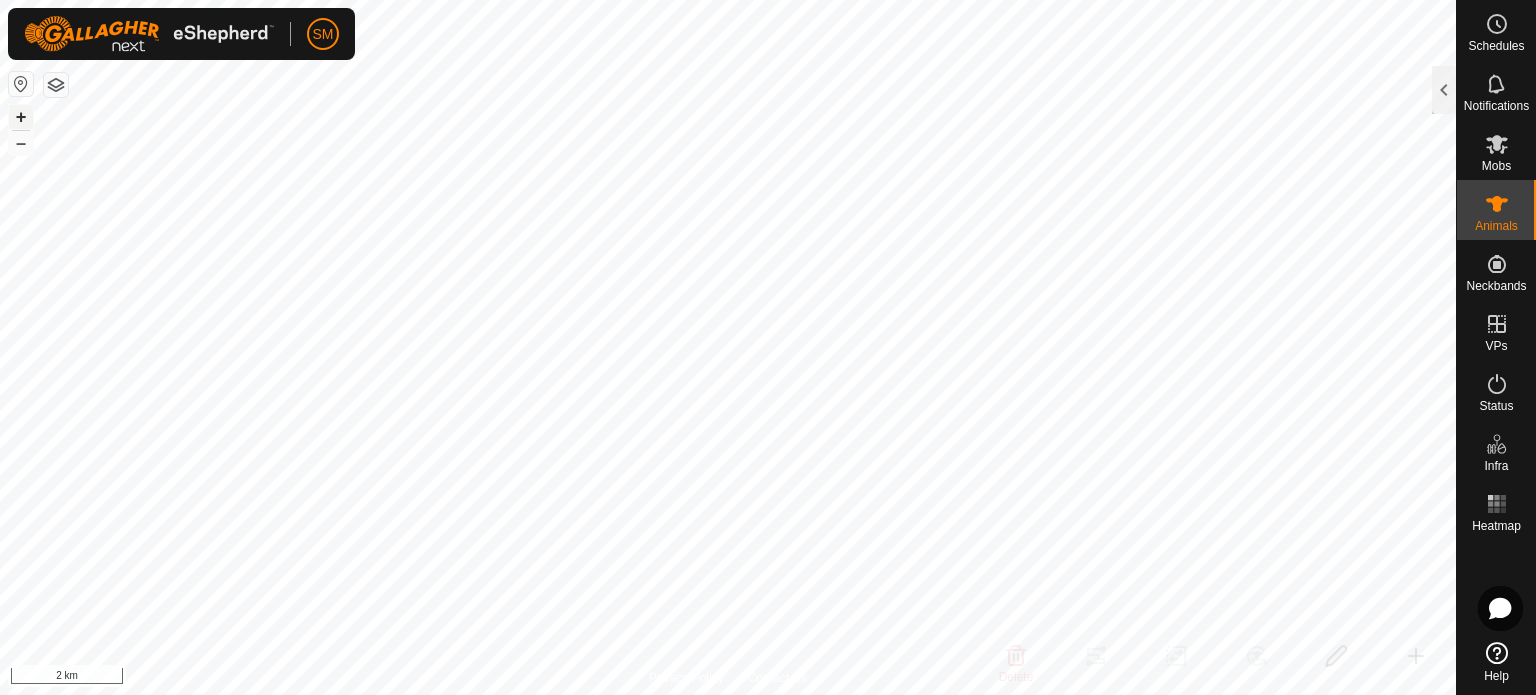 click on "+" at bounding box center [21, 117] 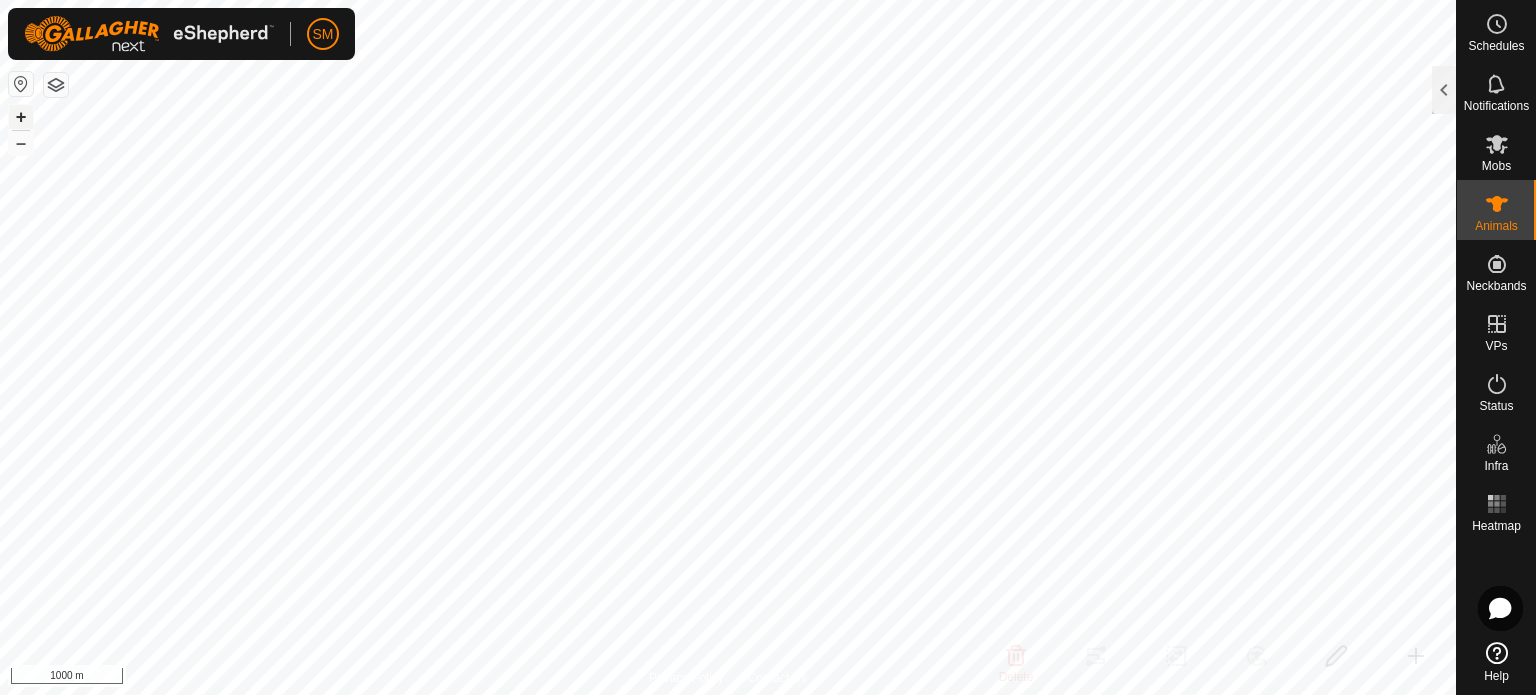 click on "+" at bounding box center (21, 117) 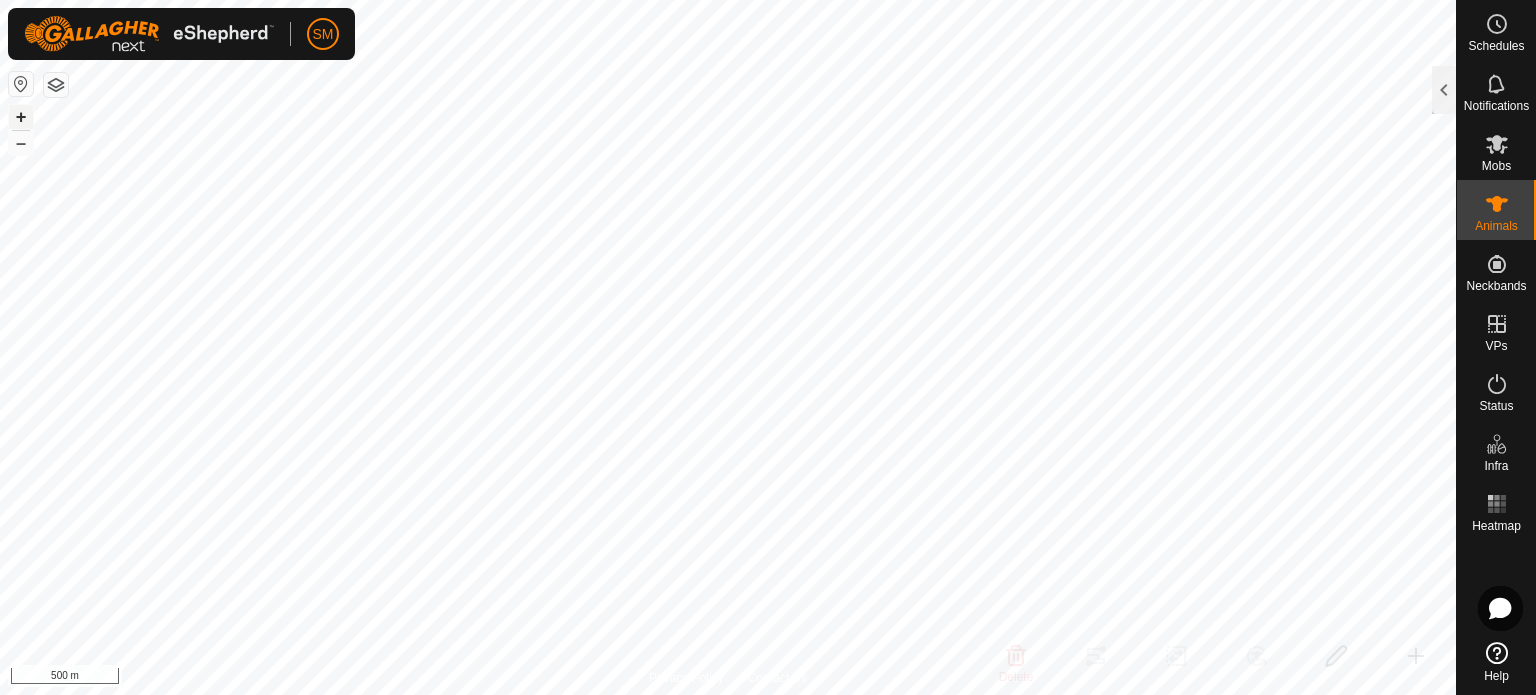click on "+" at bounding box center [21, 117] 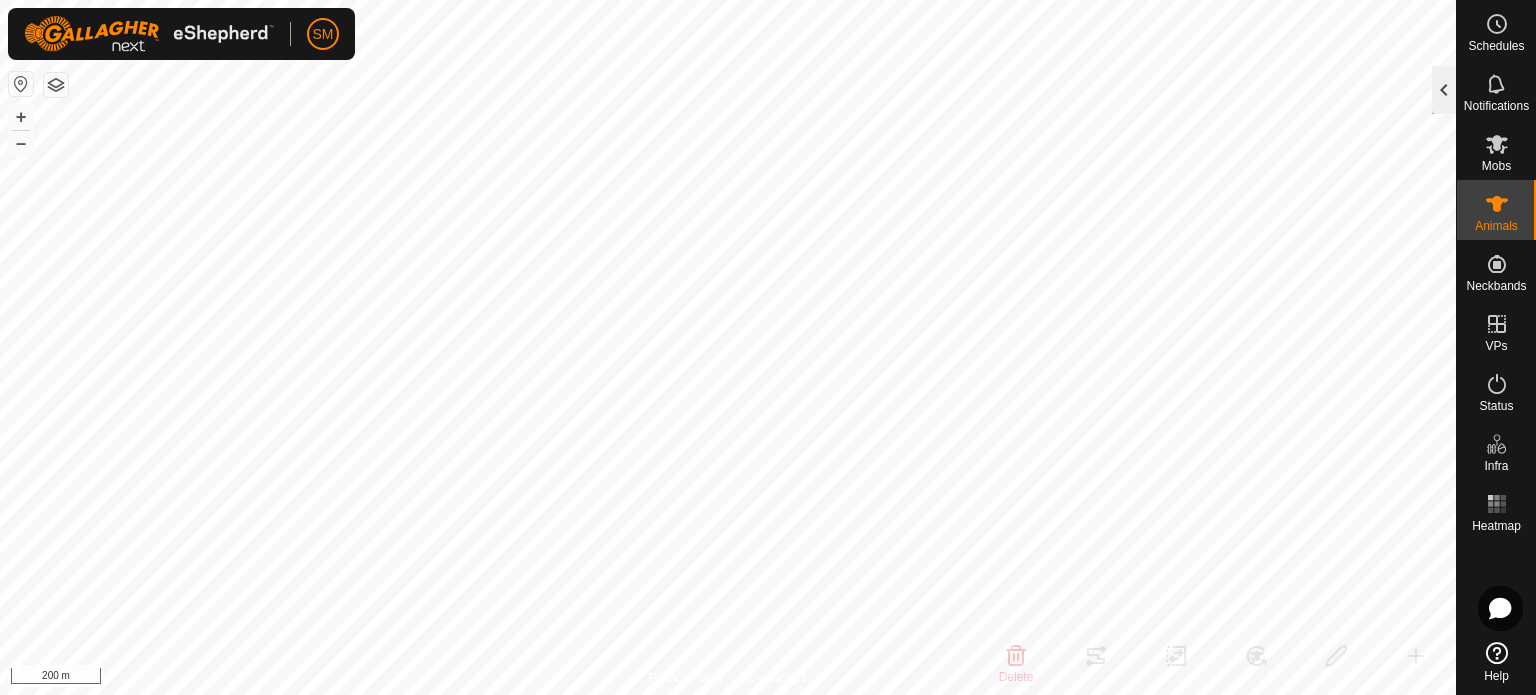 click 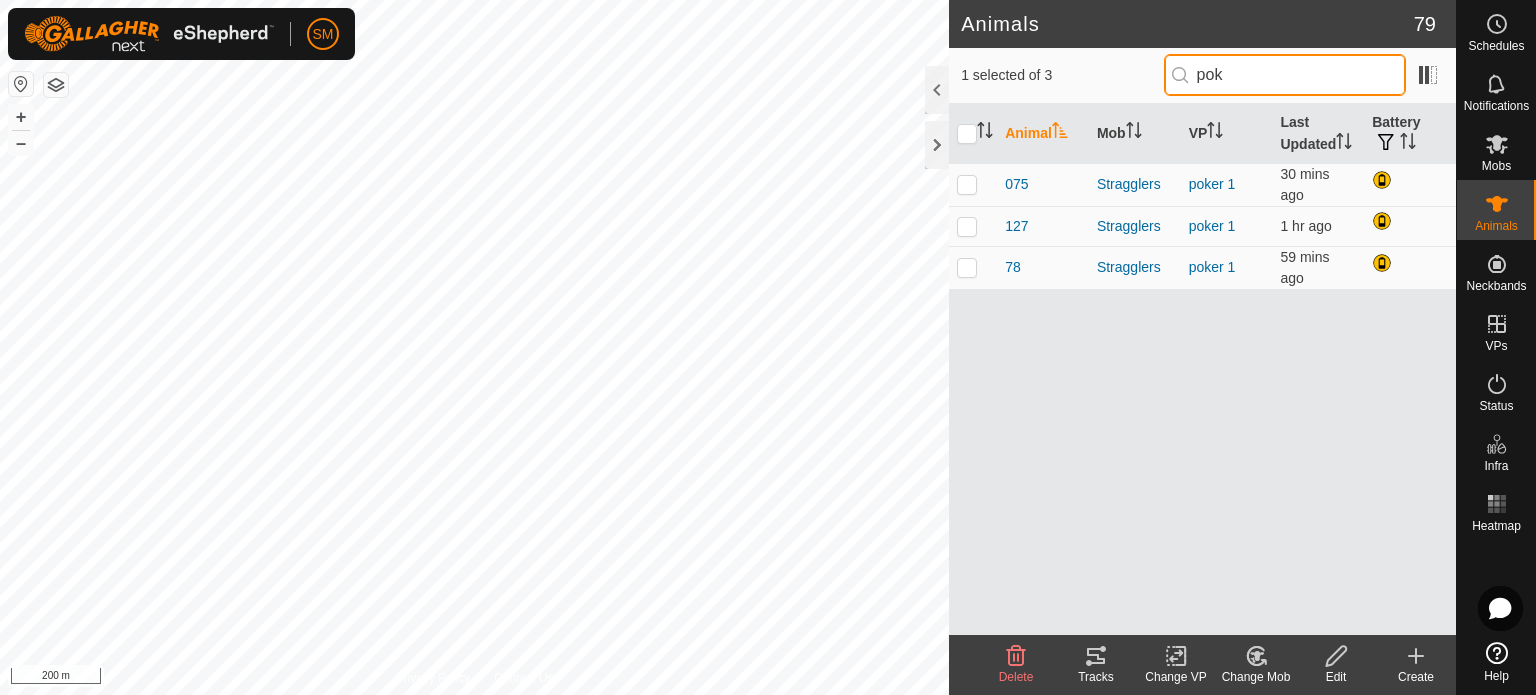drag, startPoint x: 1246, startPoint y: 75, endPoint x: 1227, endPoint y: 75, distance: 19 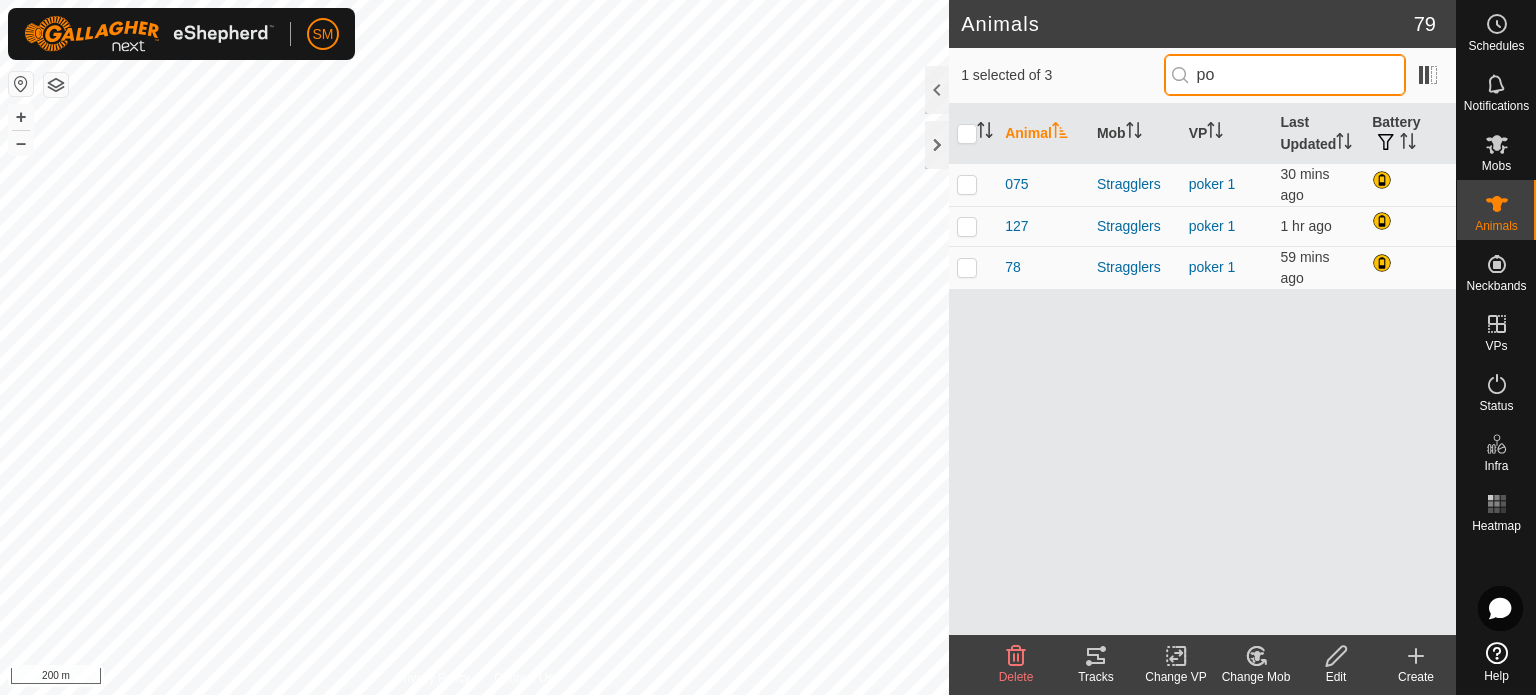 type on "p" 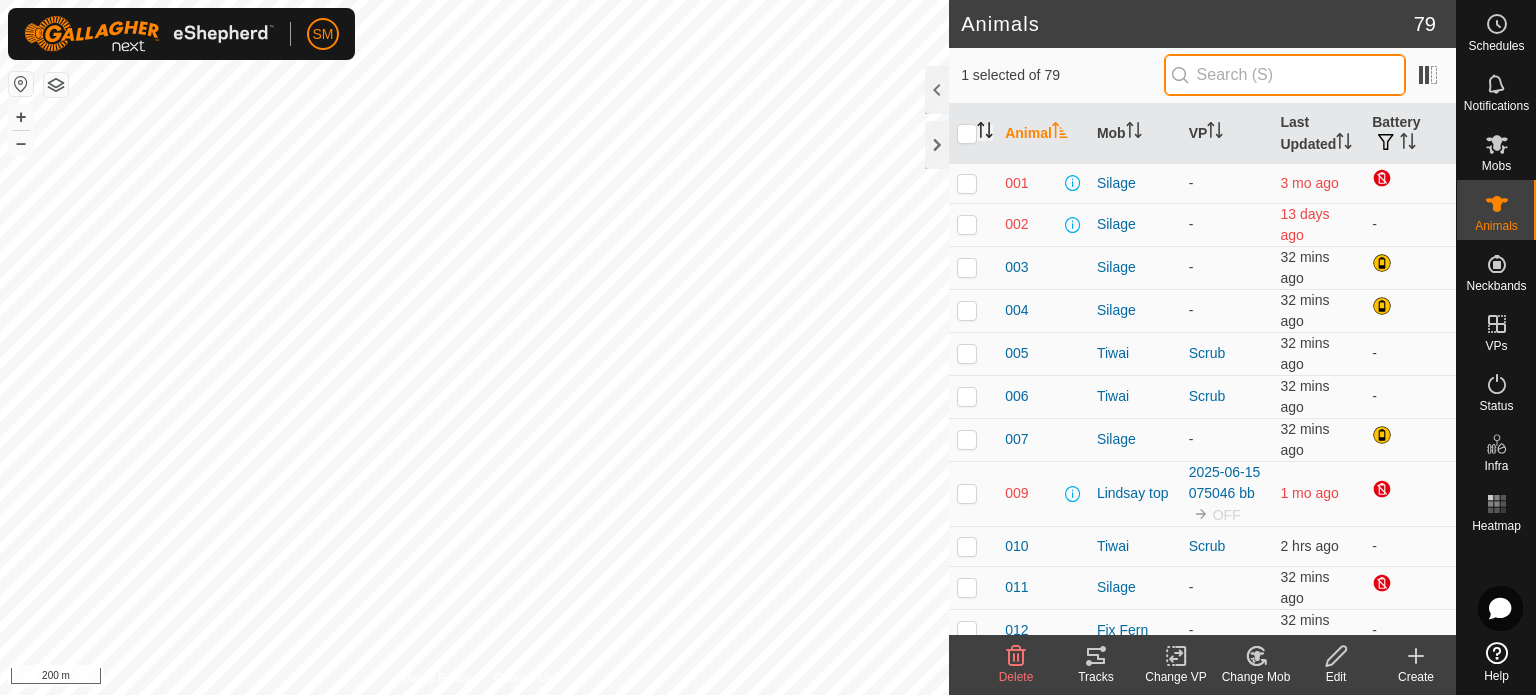 type 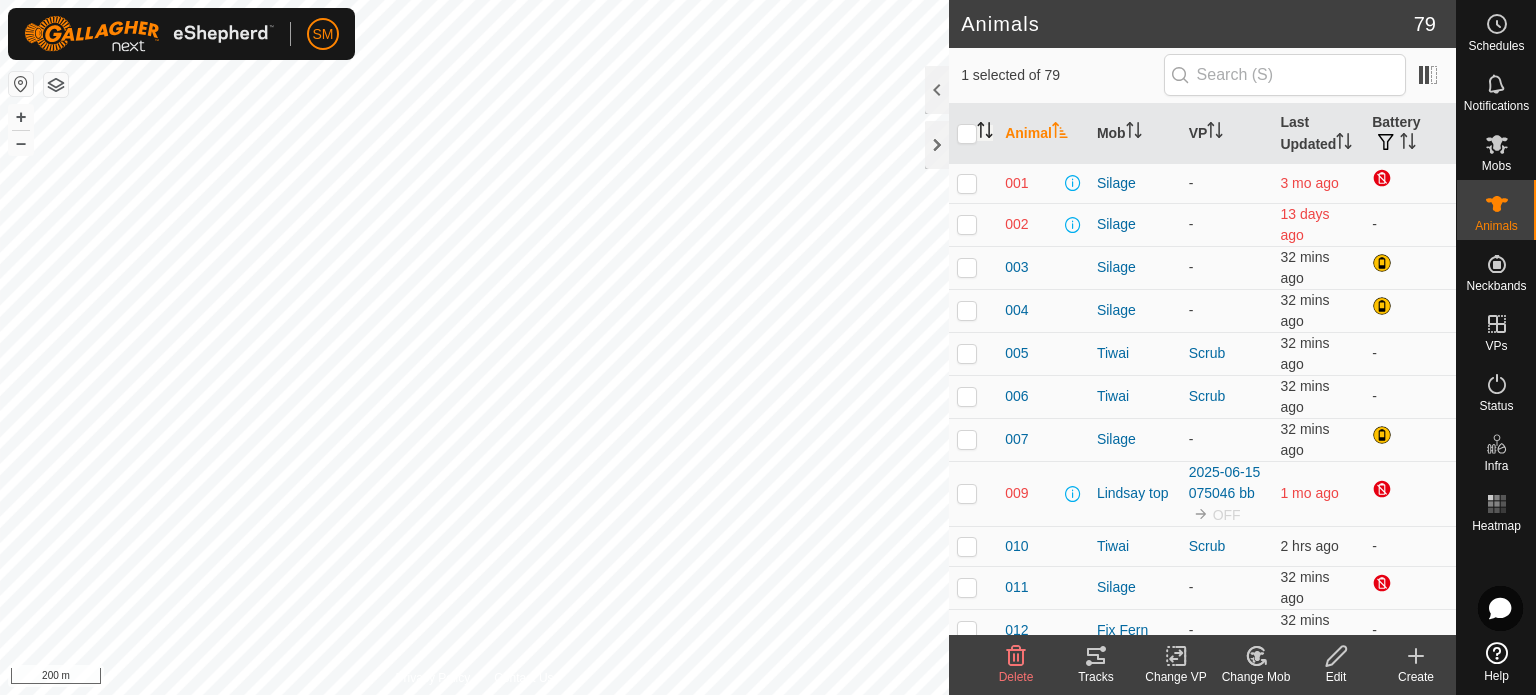 click 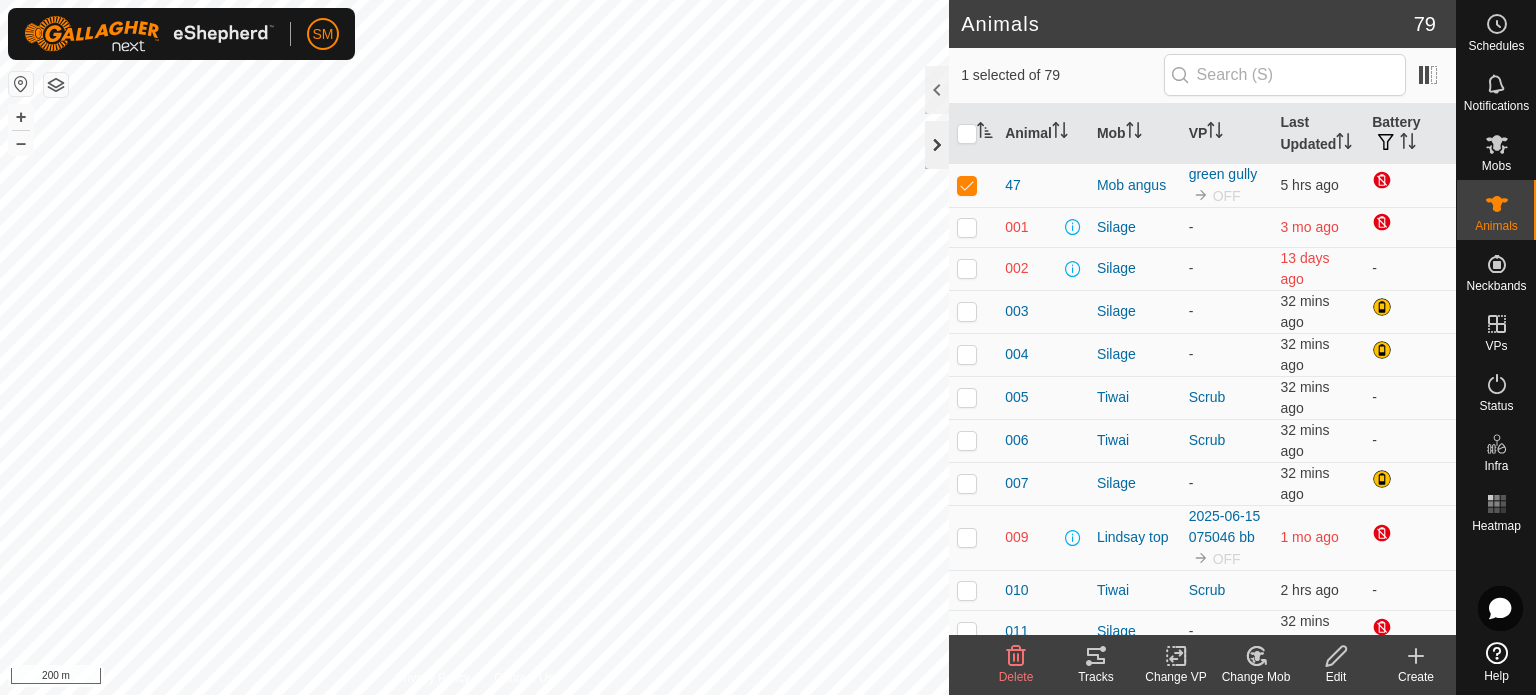 click 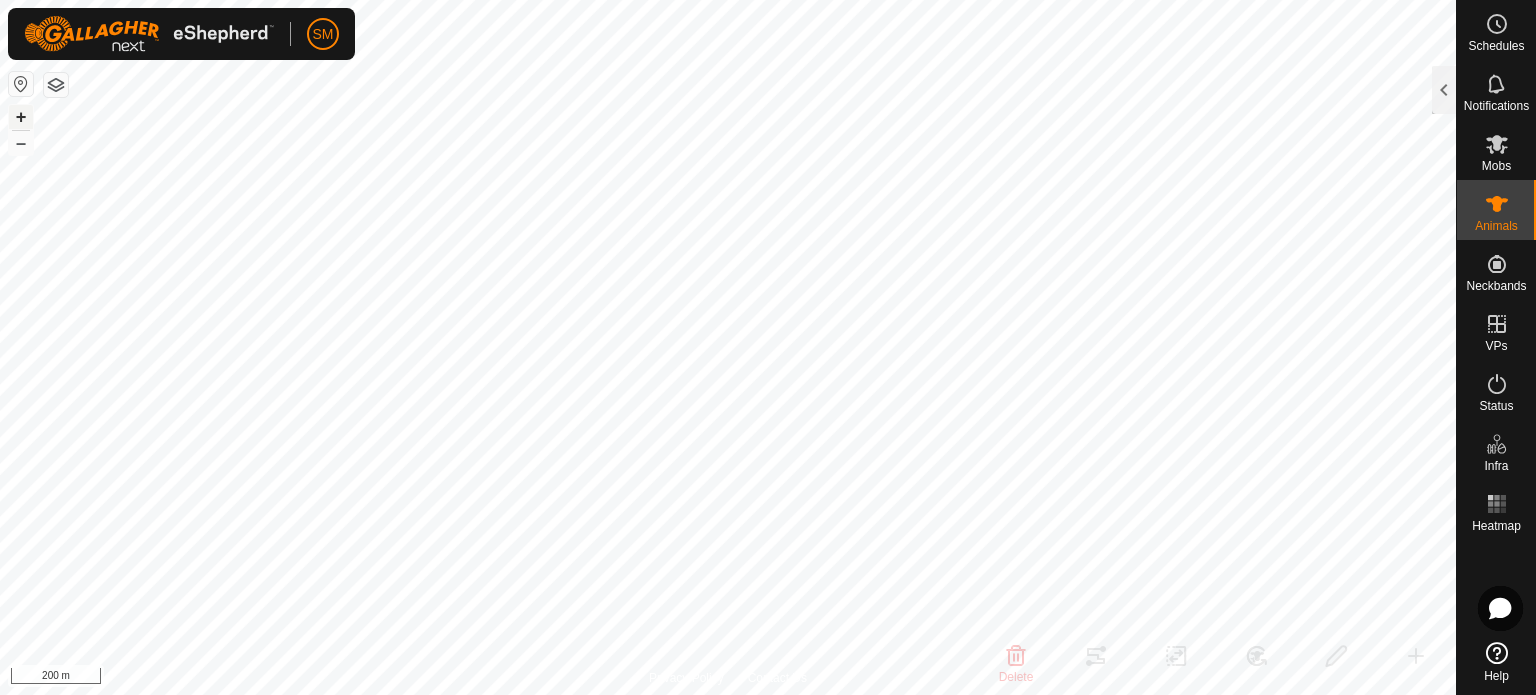 click on "+" at bounding box center (21, 117) 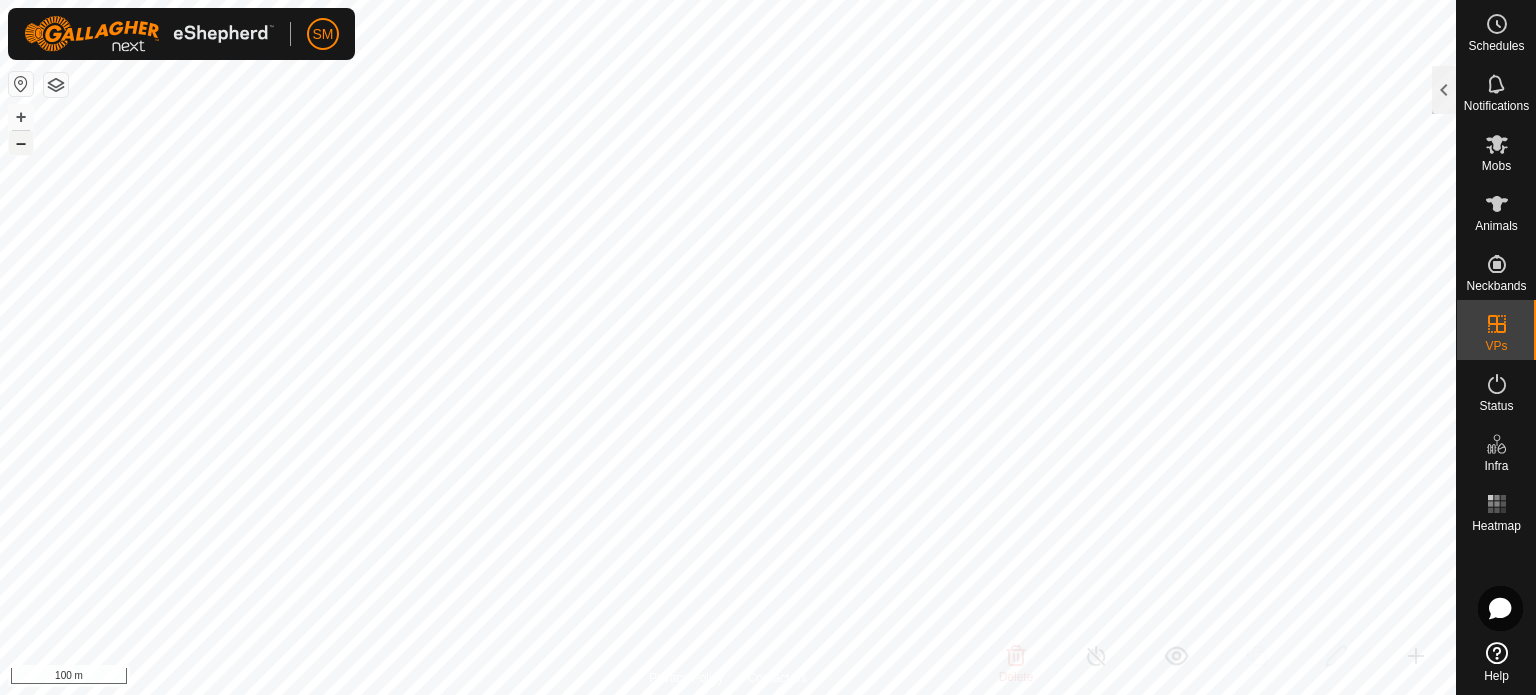 click on "–" at bounding box center [21, 143] 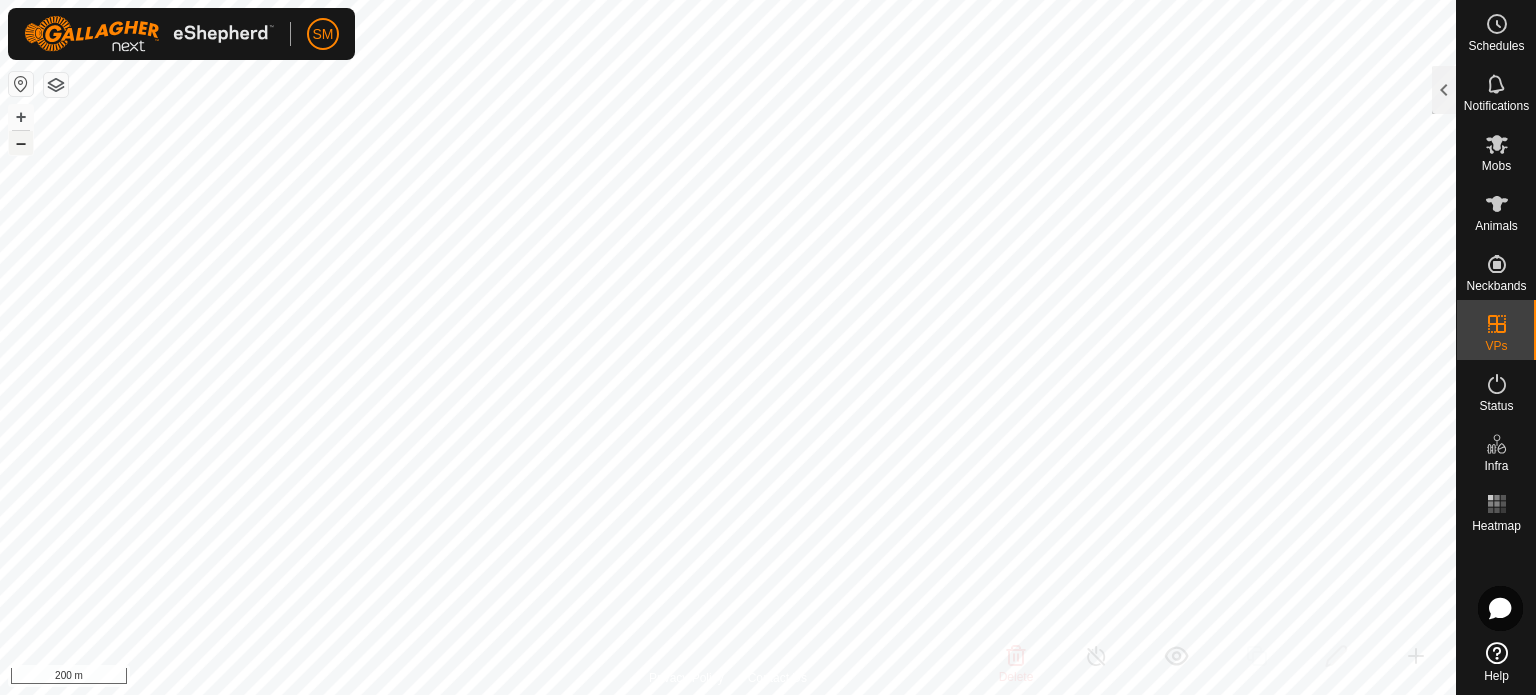 click on "–" at bounding box center (21, 143) 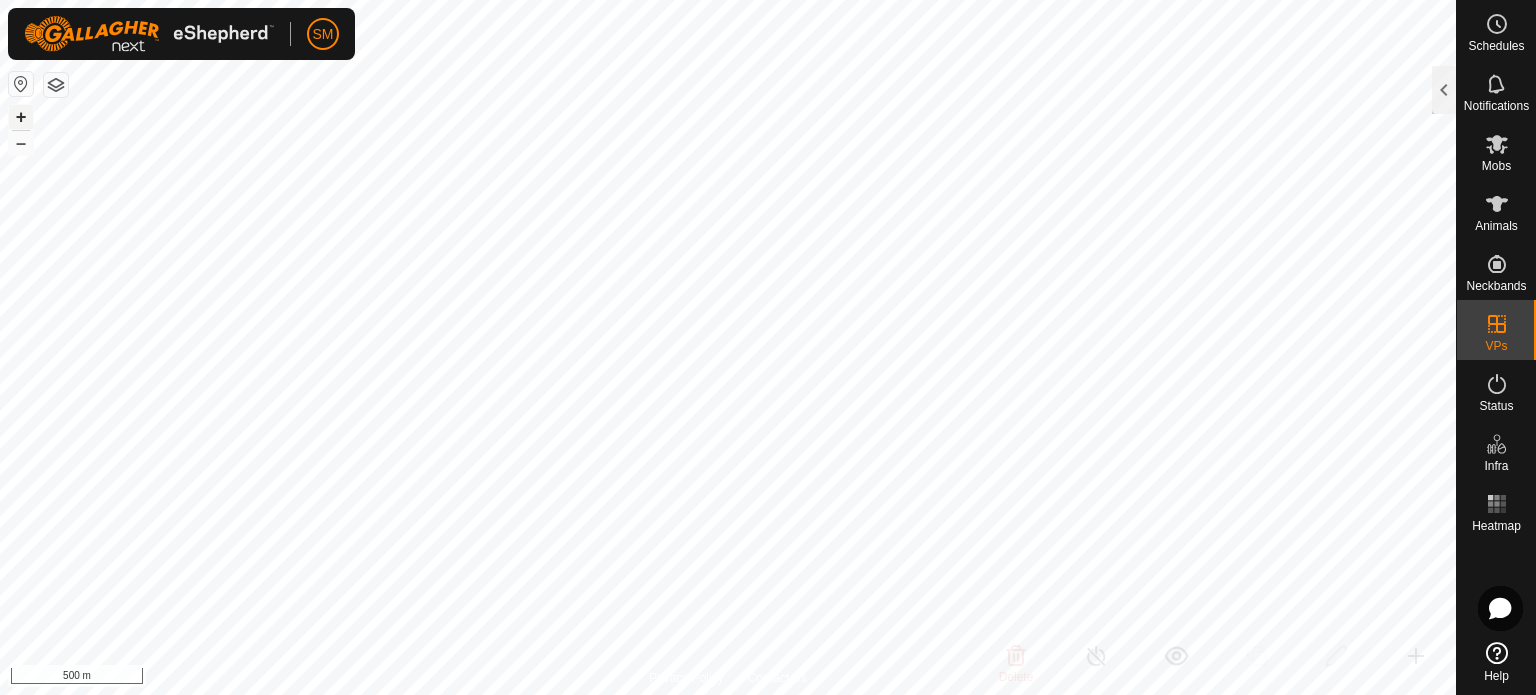 click on "+" at bounding box center (21, 117) 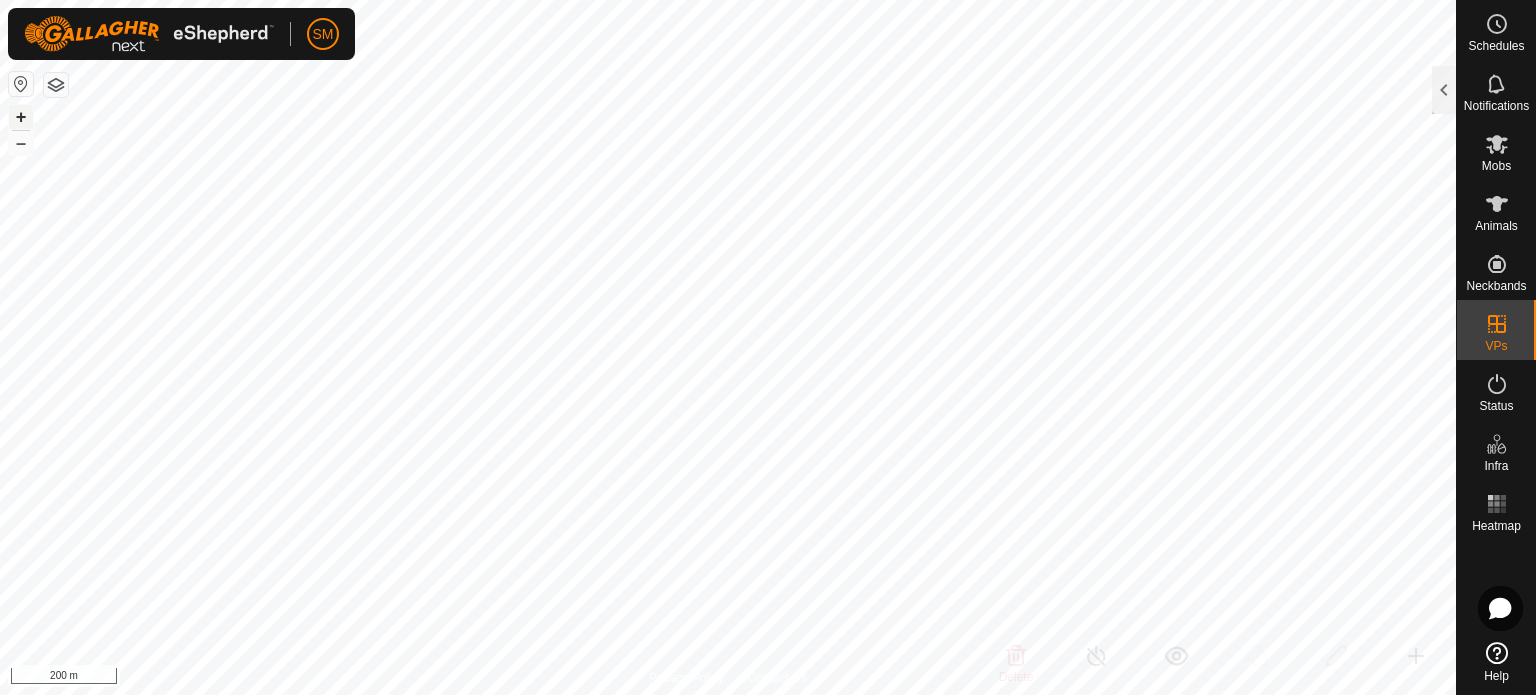 click on "+" at bounding box center (21, 117) 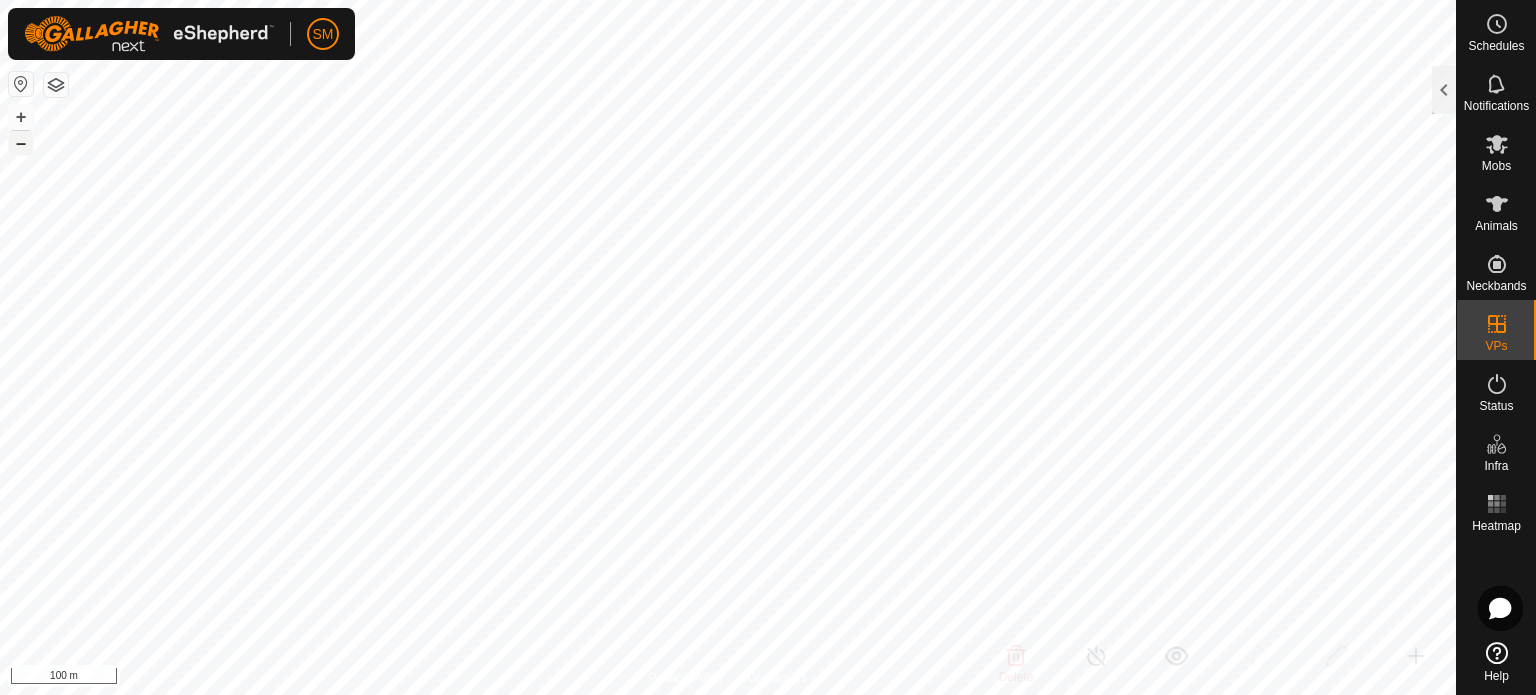 click on "–" at bounding box center (21, 143) 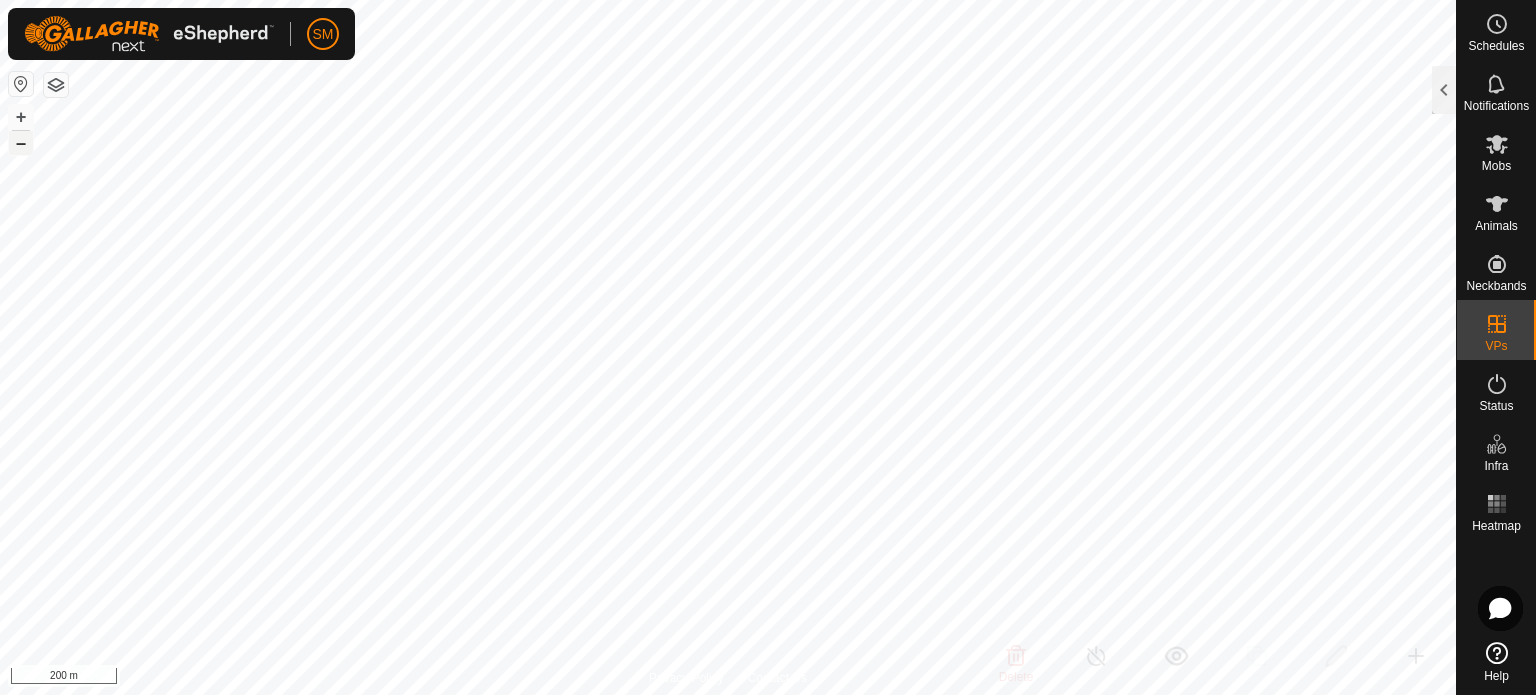 click on "–" at bounding box center [21, 143] 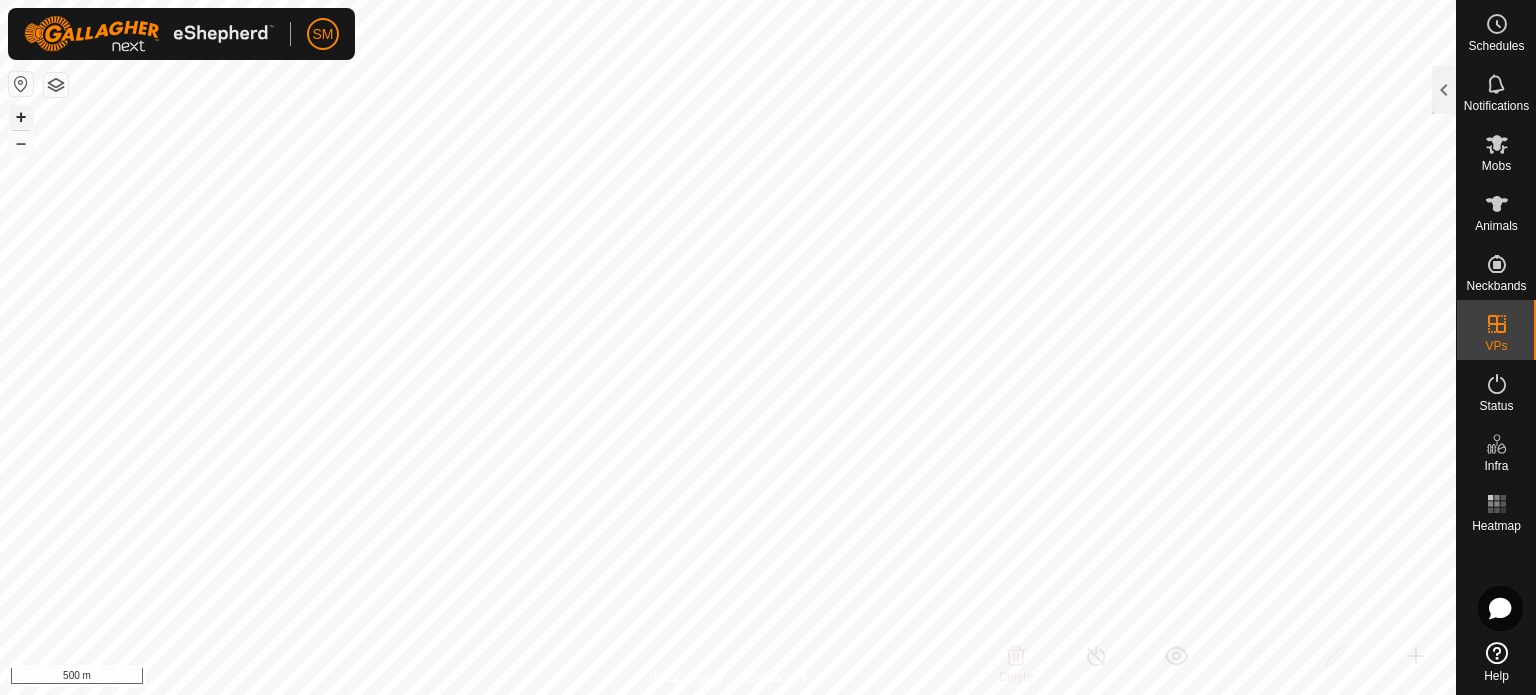 click on "+" at bounding box center (21, 117) 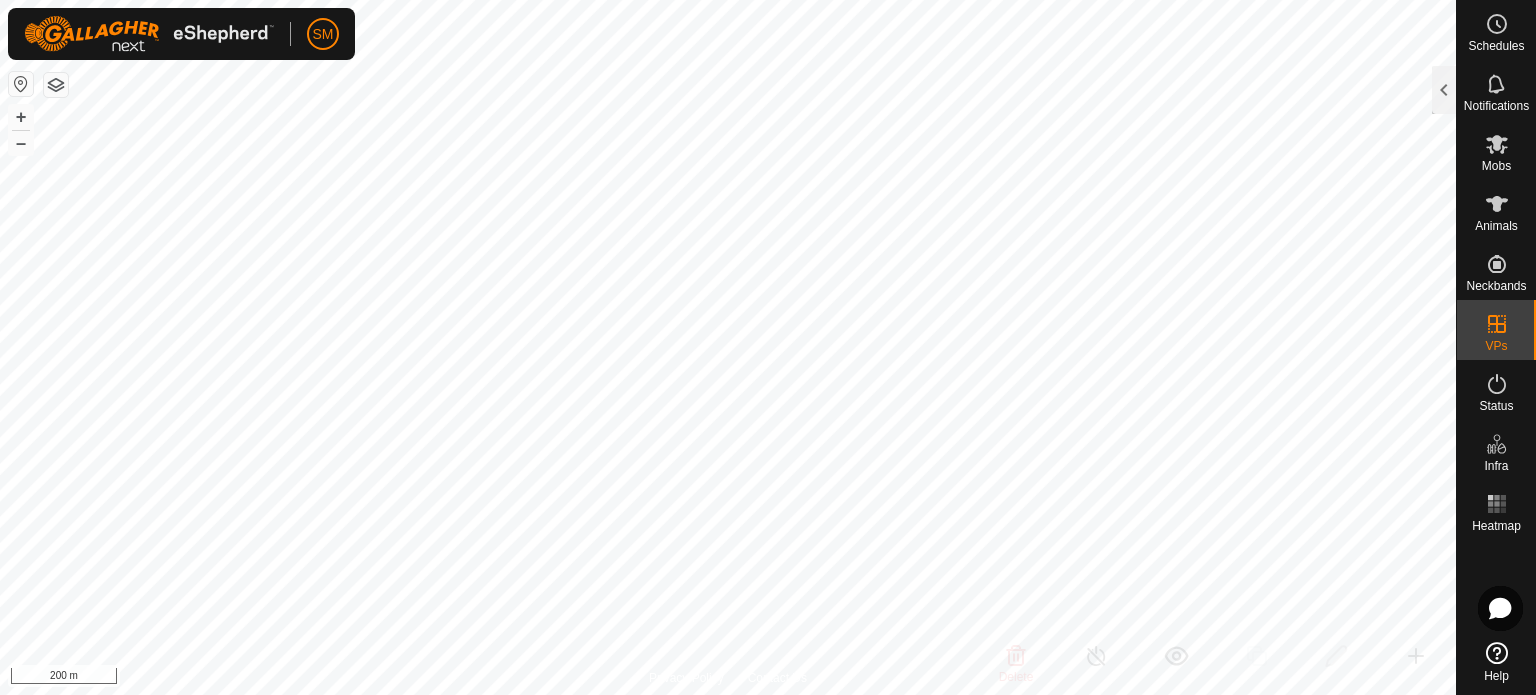 click on "SM Schedules Notifications Mobs Animals Neckbands VPs Status Infra Heatmap Help In Rotation 22 1 selected of 22     VP   Validity   Status   Mob   Head   Paddock   Grazing Area   VPs with NO Physical Paddock  U  Need watering point  OFF  -   0   -   4.98 ha  T  Need watering point  OFF  -   0   -   4.76 ha  Scrub  Need watering point  ON  [PERSON]    19   -   2.77 ha  S  Need watering point  OFF  -   0   -   4.57 ha  R  Need watering point  OFF  -   0   -   4.41 ha  Q  Need watering point  OFF  -   0   -   4.26 ha  P  Need watering point  OFF  -   0   -   4.03 ha  O  Need watering point  OFF  -   0   -   3.81 ha  N  Need watering point  OFF  -   0   -   3.58 ha  L  Need watering point  OFF  -   0   -   3.08 ha   Forestry   (647.06 ha) tress 5th [MONTH]  Need watering point  ON  [PERSON] top   1   Forestry   17.86 ha  sunny top 1  Need watering point  OFF  -   0   Forestry   42.03 ha  Sunny Top  Need watering point  OFF  -   0   Forestry   31.19 ha  sunny 1  Valid  OFF  -   0   Forestry   152.52 ha  sunny" at bounding box center [768, 347] 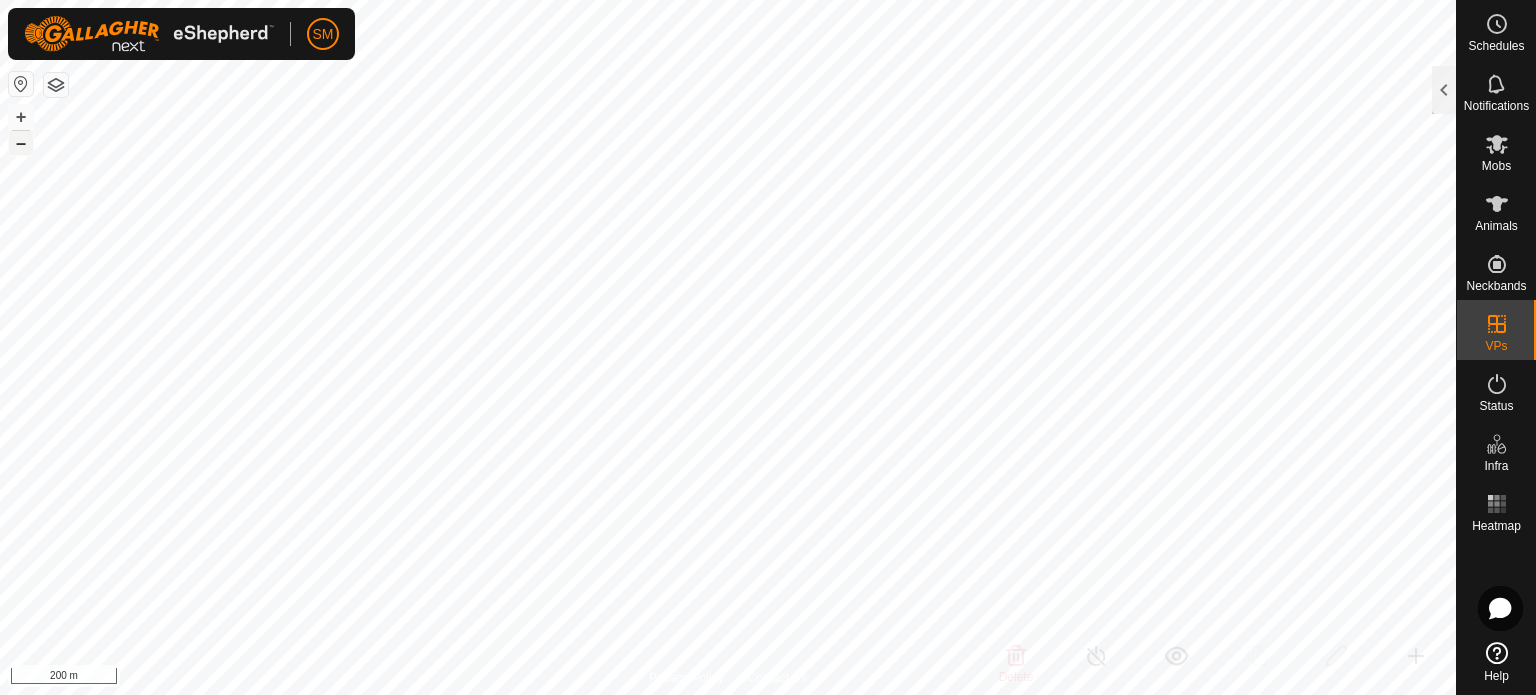 click on "–" at bounding box center (21, 143) 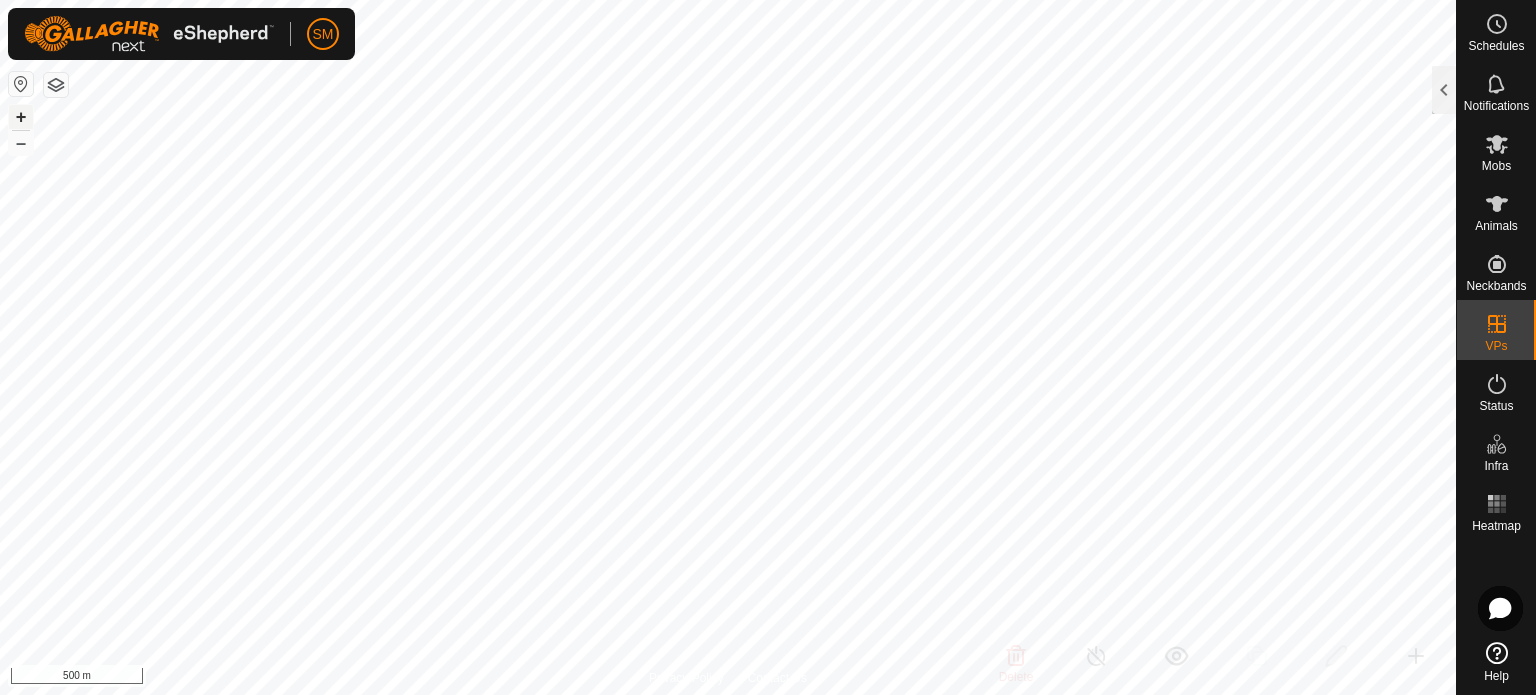 click on "+" at bounding box center [21, 117] 